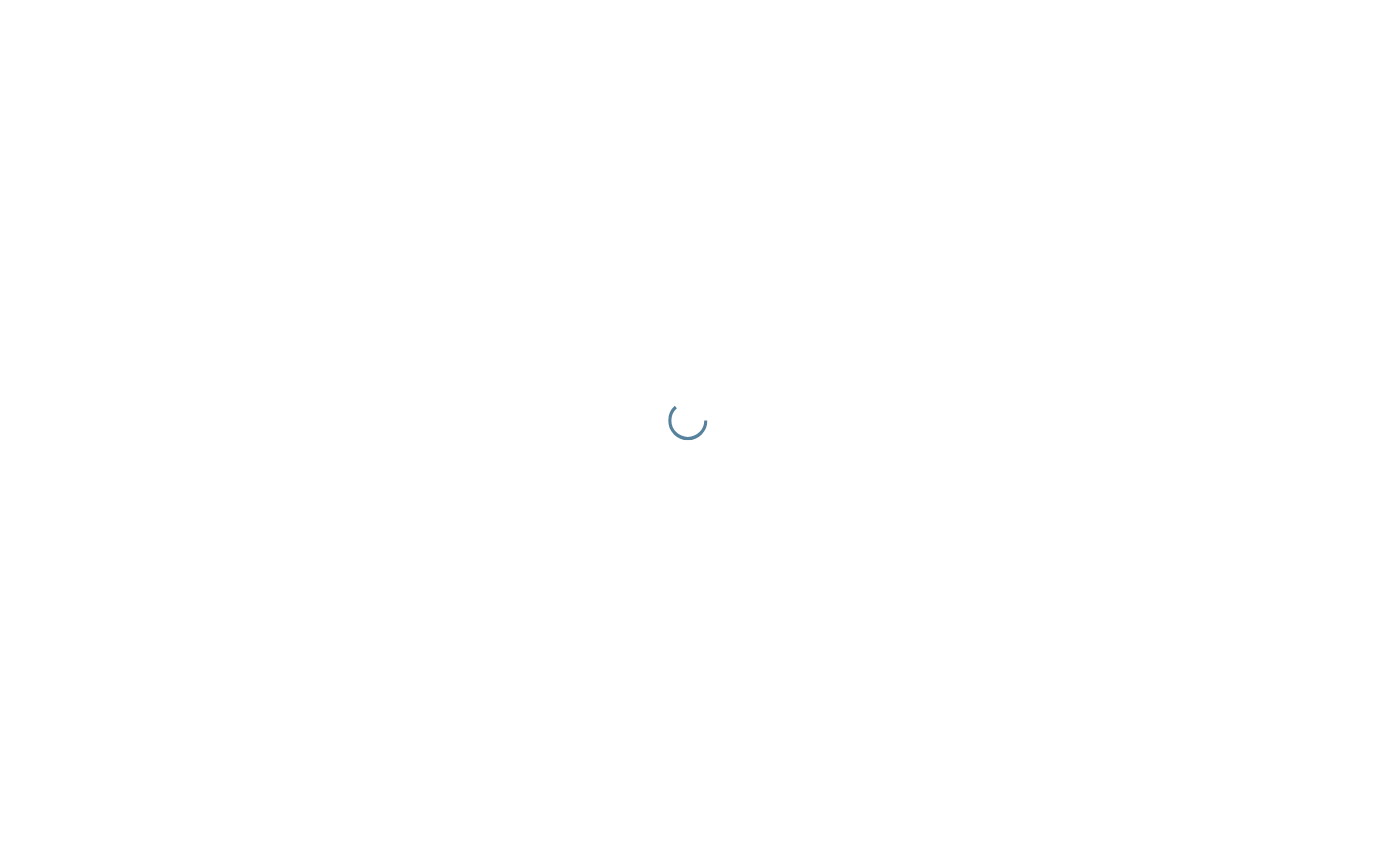 scroll, scrollTop: 0, scrollLeft: 0, axis: both 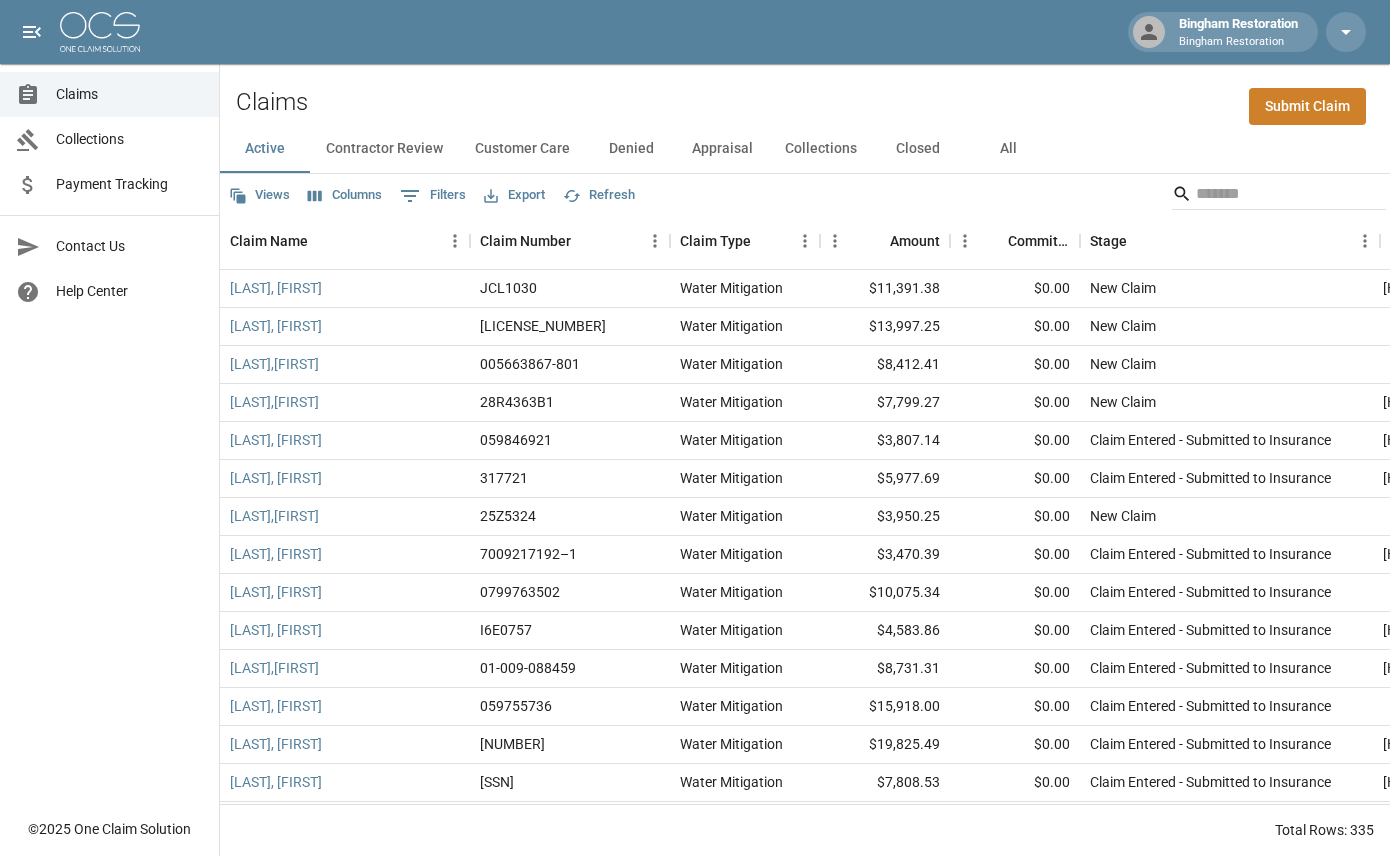 click on "Submit Claim" at bounding box center [1307, 106] 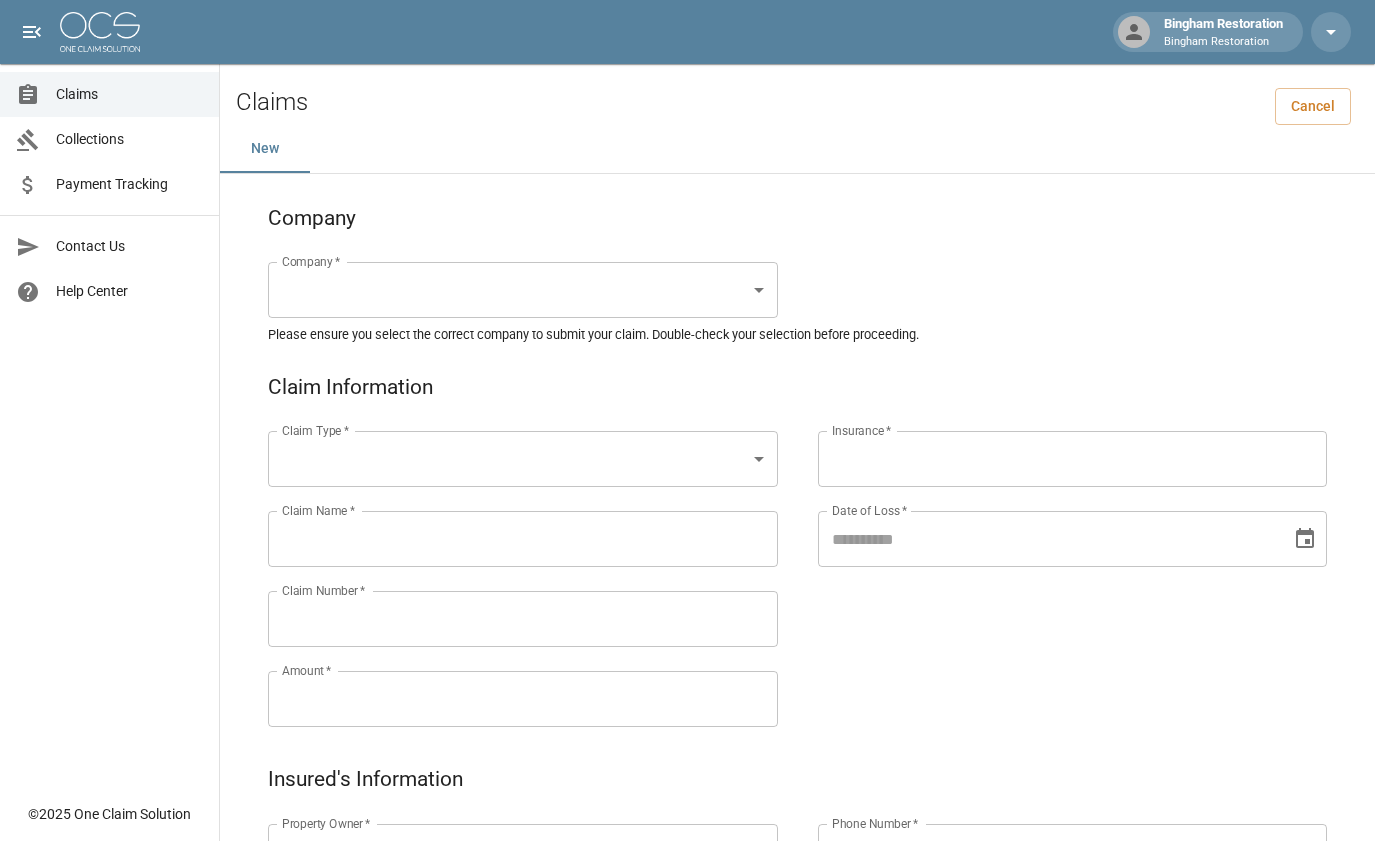 click on "Bingham Restoration Bingham Restoration Claims Collections Payment Tracking Contact Us Help Center ©  2025   One Claim Solution Claims Cancel New Company Company   * ​ Company   * Please ensure you select the correct company to submit your claim. Double-check your selection before proceeding. Claim Information Claim Type   * ​ Claim Type   * Claim Name   * Claim Name   * Claim Number   * Claim Number   * Amount   * Amount   * Insurance   * Insurance   * Date of Loss   * Date of Loss   * Insured's Information Property Owner   * Property Owner   * Mailing Address   * Mailing Address   * Mailing City   * Mailing City   * Mailing State   * Mailing State   * Mailing Zip   * Mailing Zip   * Phone Number   * Phone Number   * Alt. Phone Number Alt. Phone Number Email Email Documentation Invoice (PDF)* ​ Upload file(s) Invoice (PDF)* Work Authorization* ​ Upload file(s) Work Authorization* Photo Link Photo Link ​ Upload file(s) Testing ​ ​" at bounding box center [687, 921] 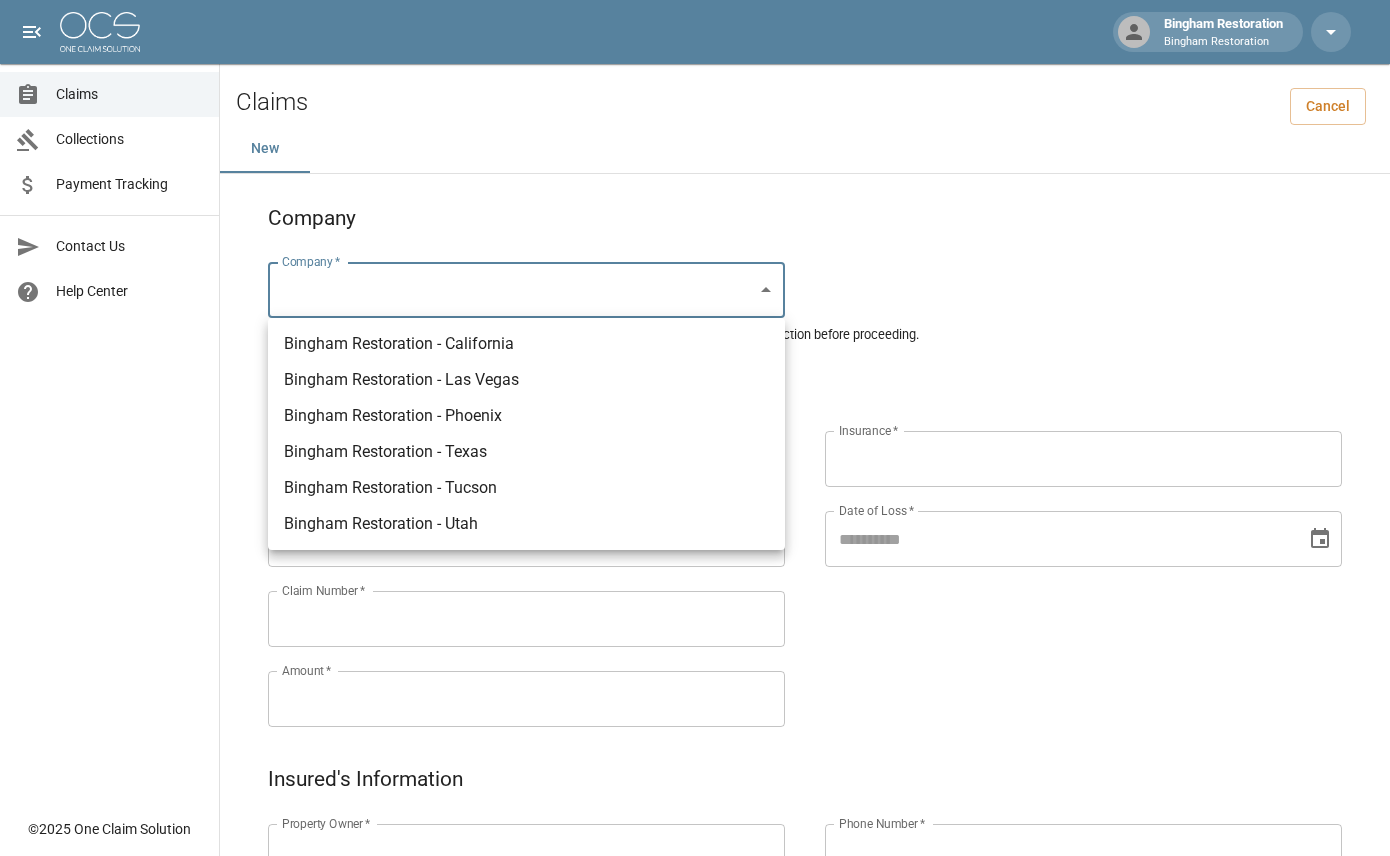 click on "Bingham Restoration - Tucson" at bounding box center [526, 488] 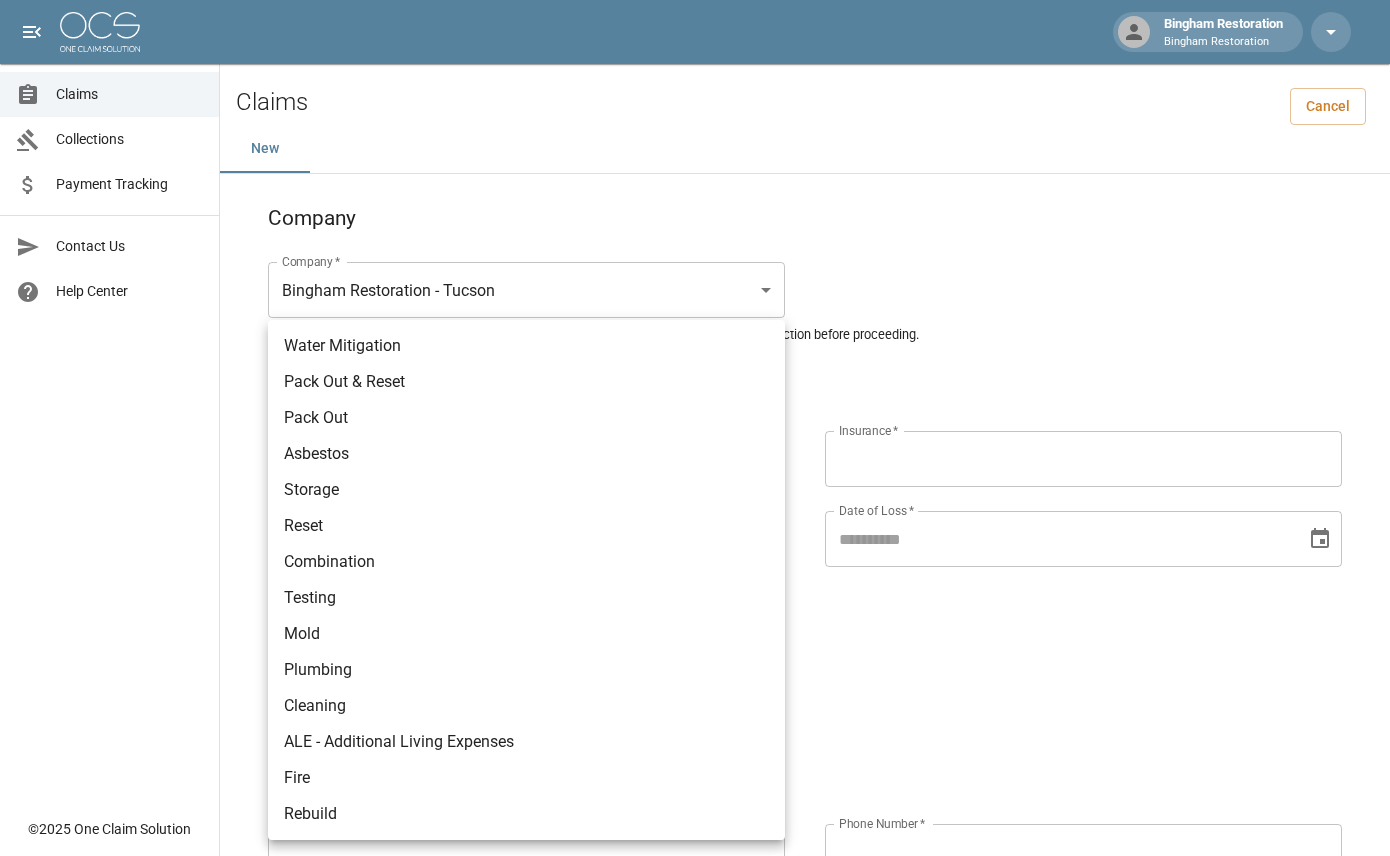 click on "Bingham Restoration Bingham Restoration Claims Collections Payment Tracking Contact Us Help Center ©  [YEAR]   One Claim Solution Claims Cancel New Company Company   * Bingham Restoration - Tucson *** Company   * Please ensure you select the correct company to submit your claim. Double-check your selection before proceeding. Claim Information Claim Type   * ​ Claim Type   * Claim Name   * Claim Name   * Claim Number   * Claim Number   * Amount   * Amount   * Insurance   * Insurance   * Date of Loss   * Date of Loss   * Insured's Information Property Owner   * Property Owner   * Mailing Address   * Mailing Address   * Mailing City   * Mailing City   * Mailing State   * Mailing State   * Mailing Zip   * Mailing Zip   * Phone Number   * Phone Number   * Alt. Phone Number Alt. Phone Number Email Email Documentation Invoice (PDF)* ​ Upload file(s) Invoice (PDF)* Work Authorization* ​ Upload file(s) Work Authorization* Photo Link Photo Link ​ *" at bounding box center [695, 921] 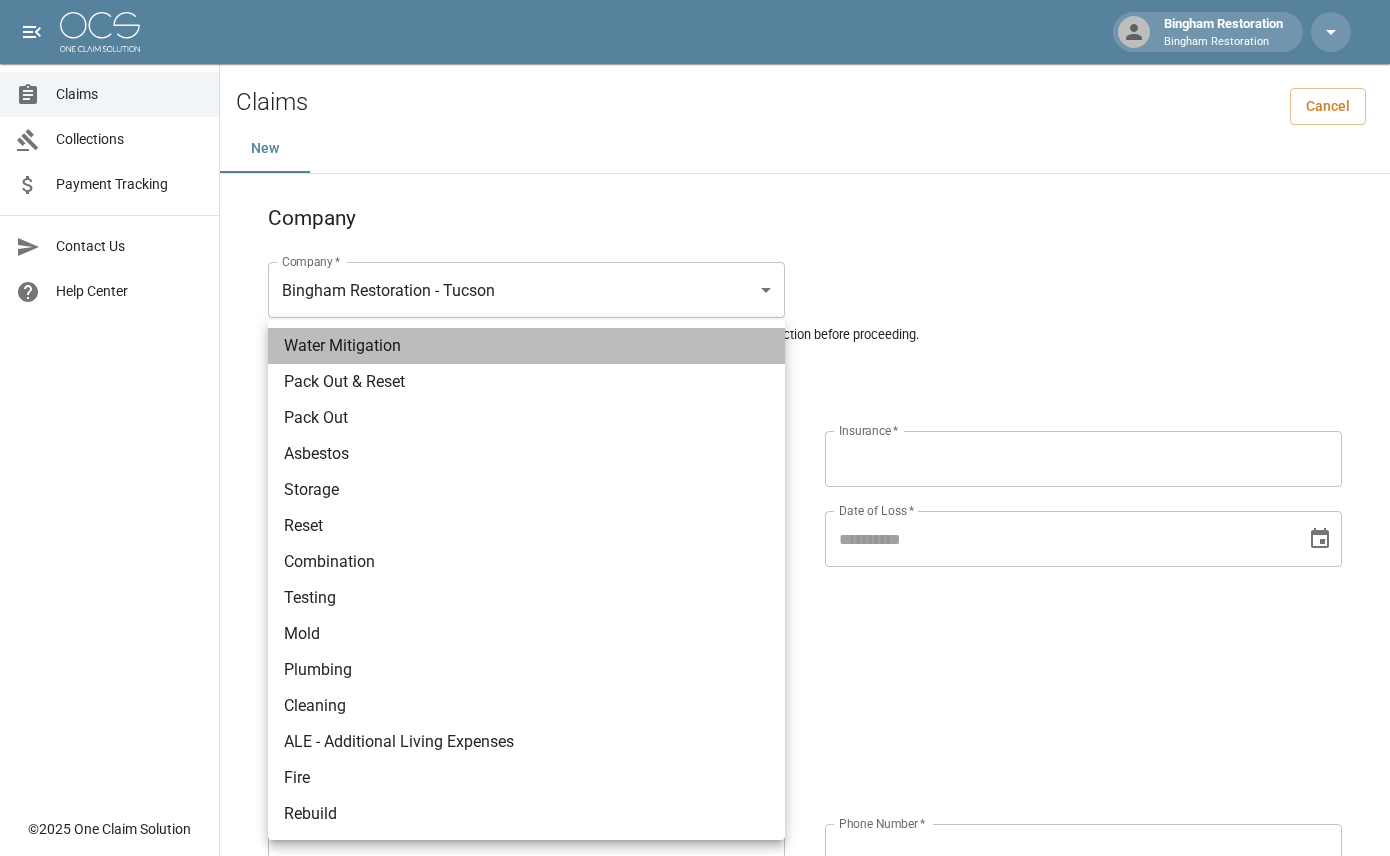 click on "Water Mitigation" at bounding box center [526, 346] 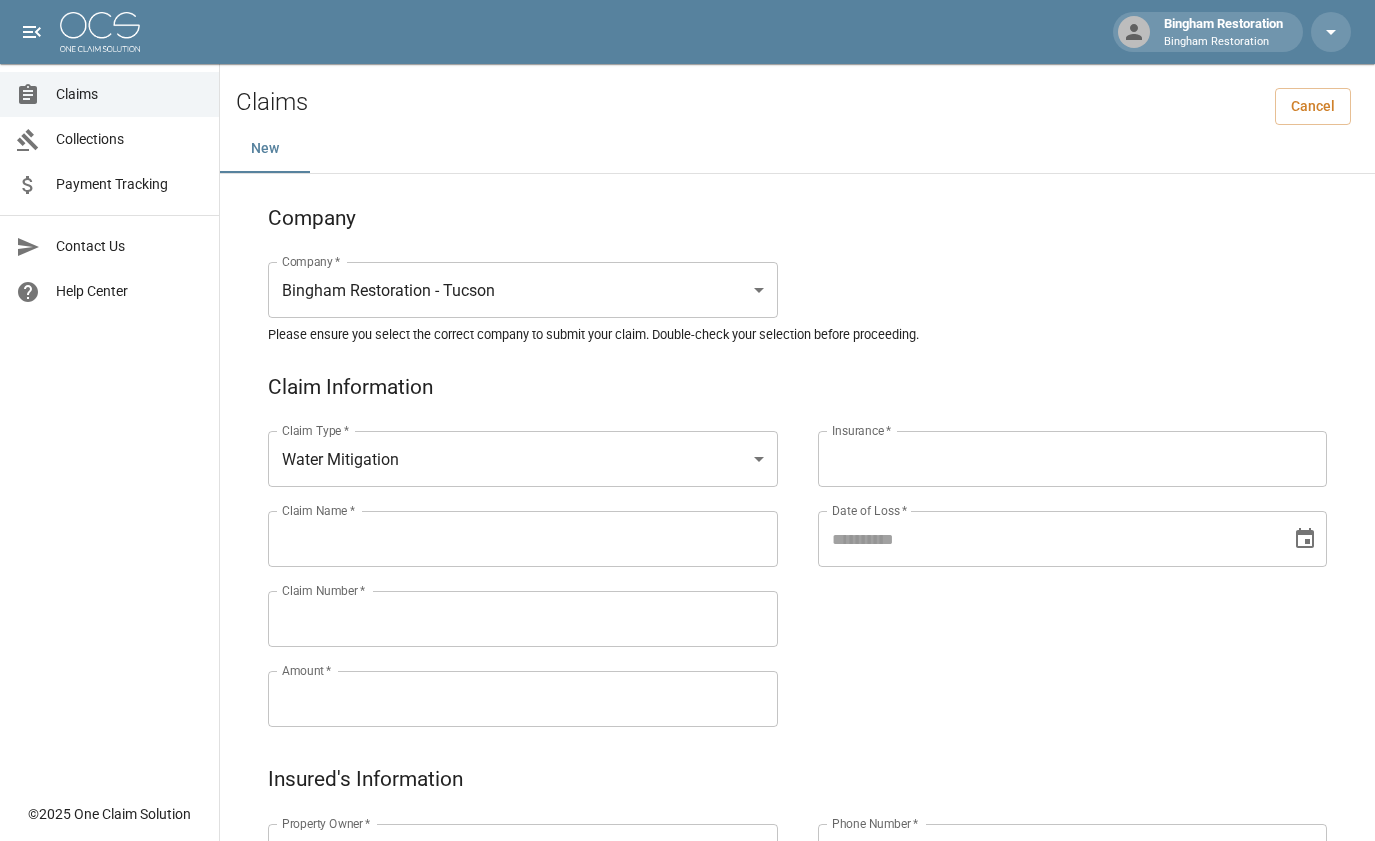 click on "Insurance   *" at bounding box center (1073, 459) 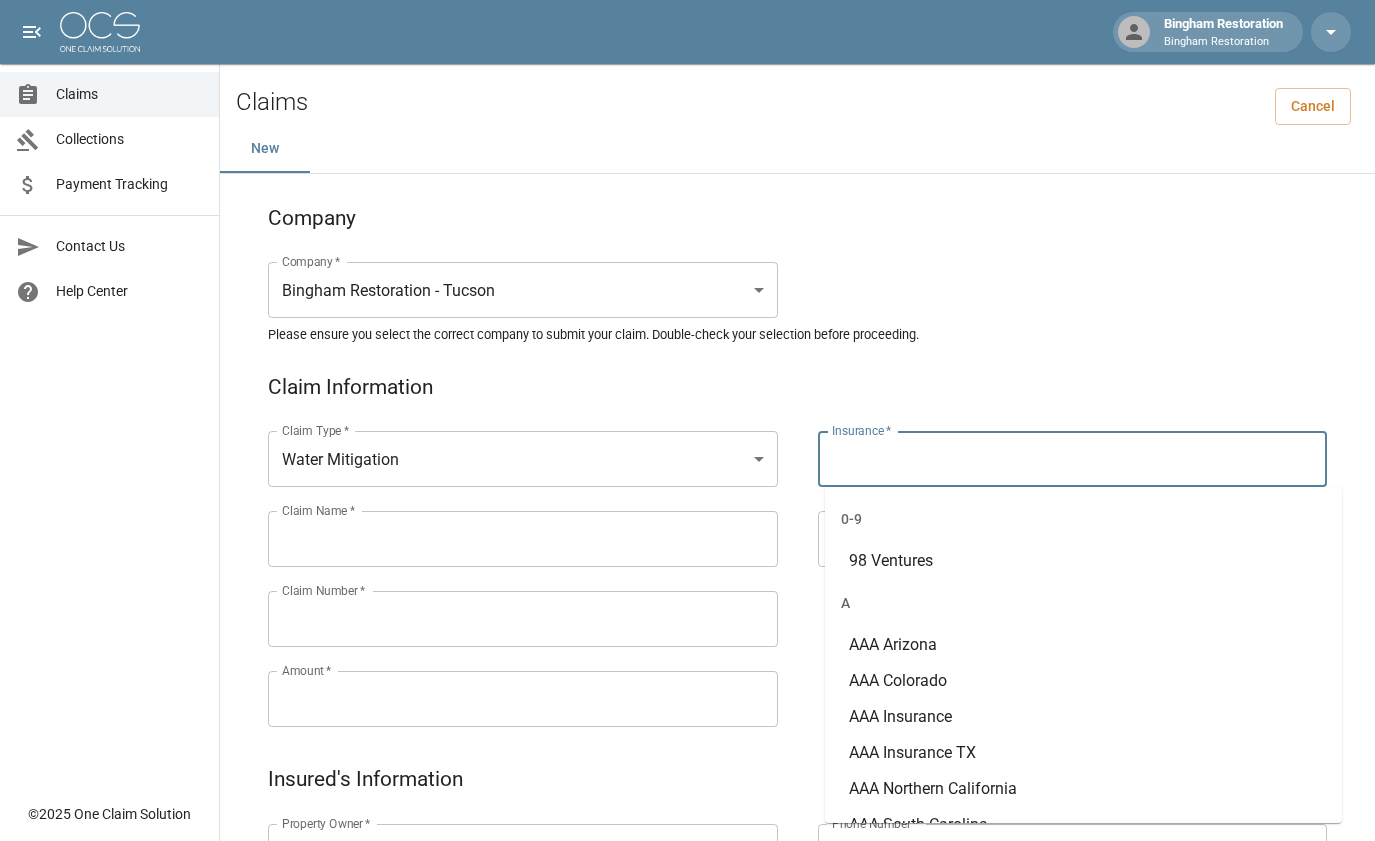 paste on "**********" 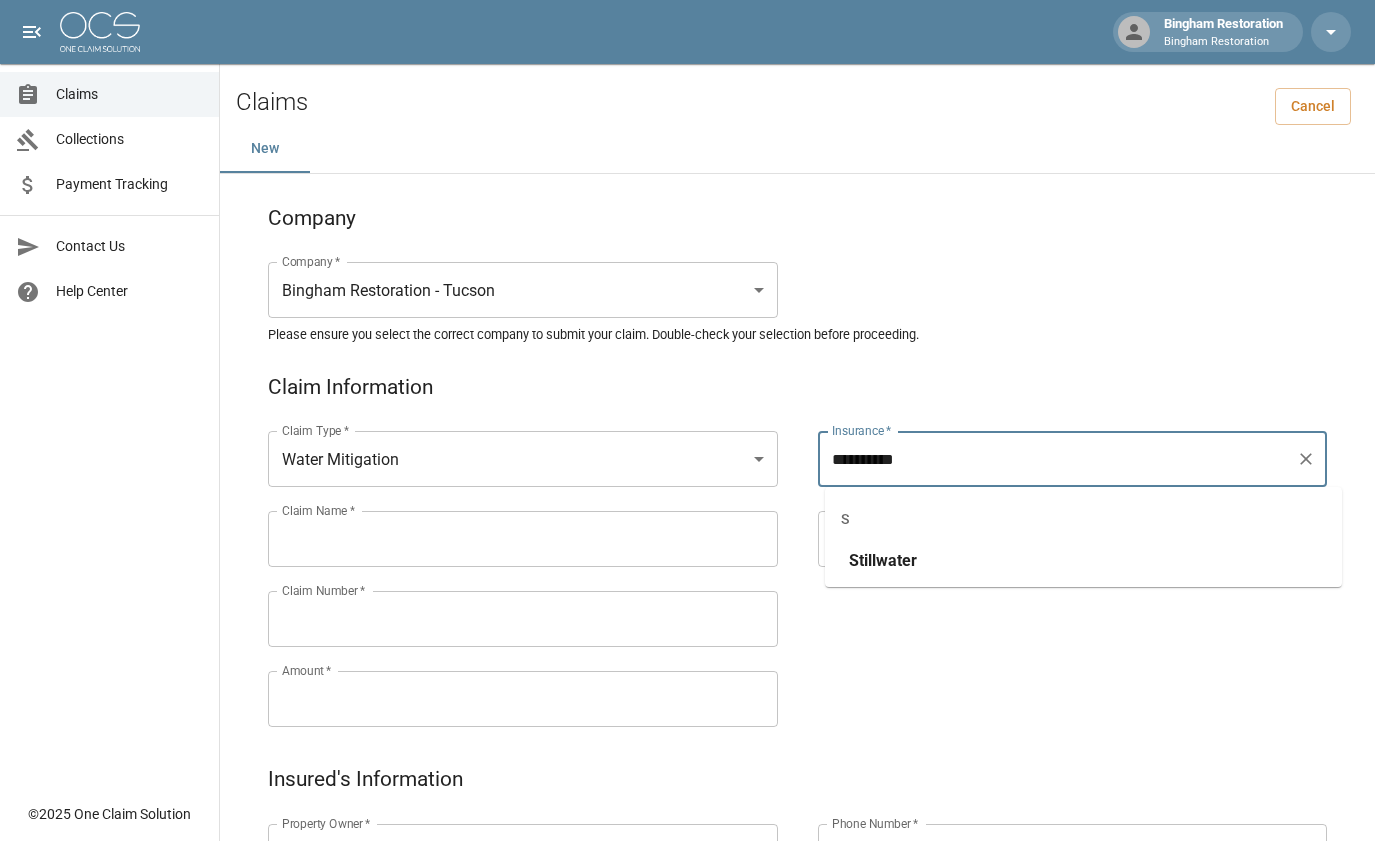 type on "**********" 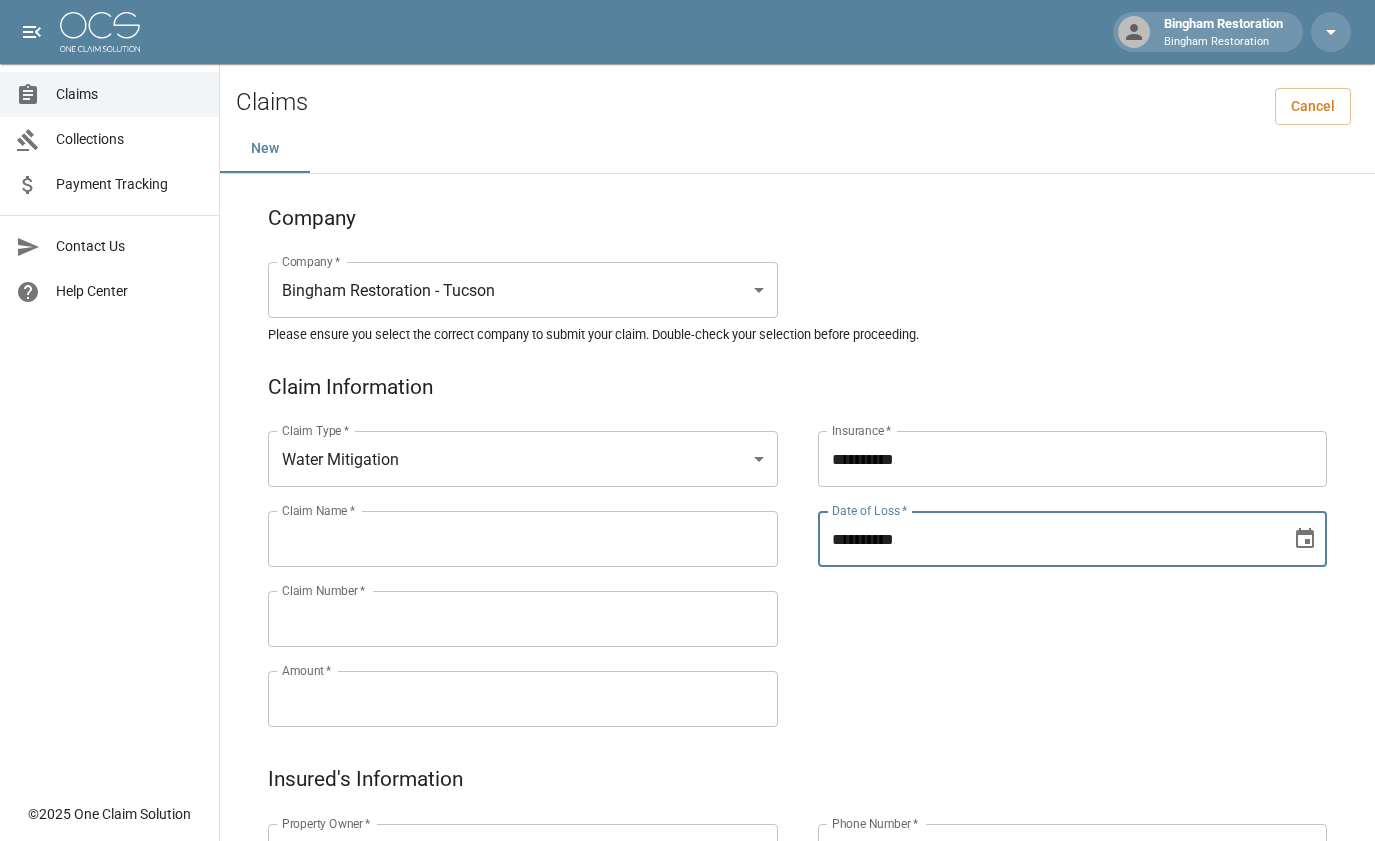 click on "**********" at bounding box center (1048, 539) 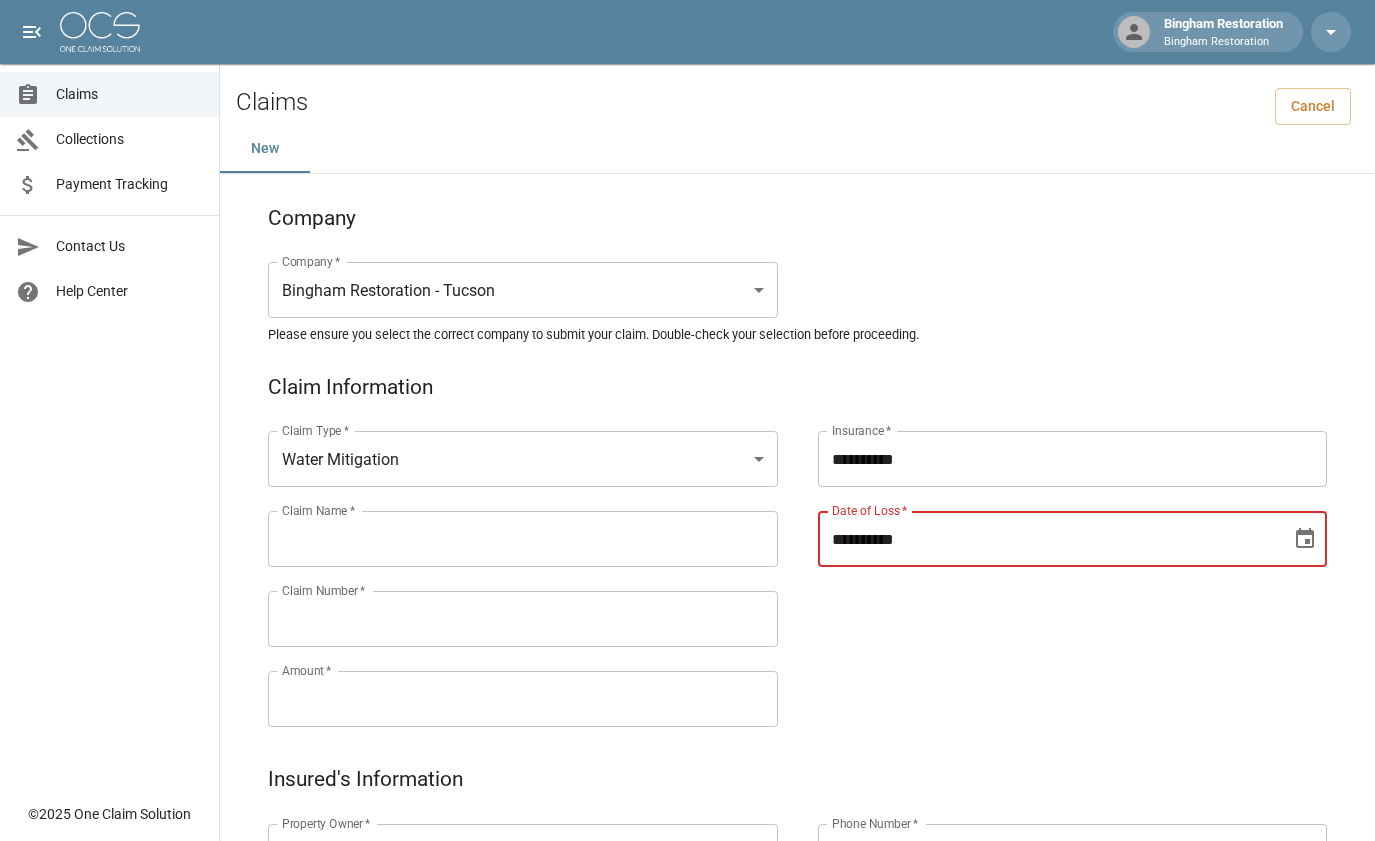 click on "**********" at bounding box center (1048, 539) 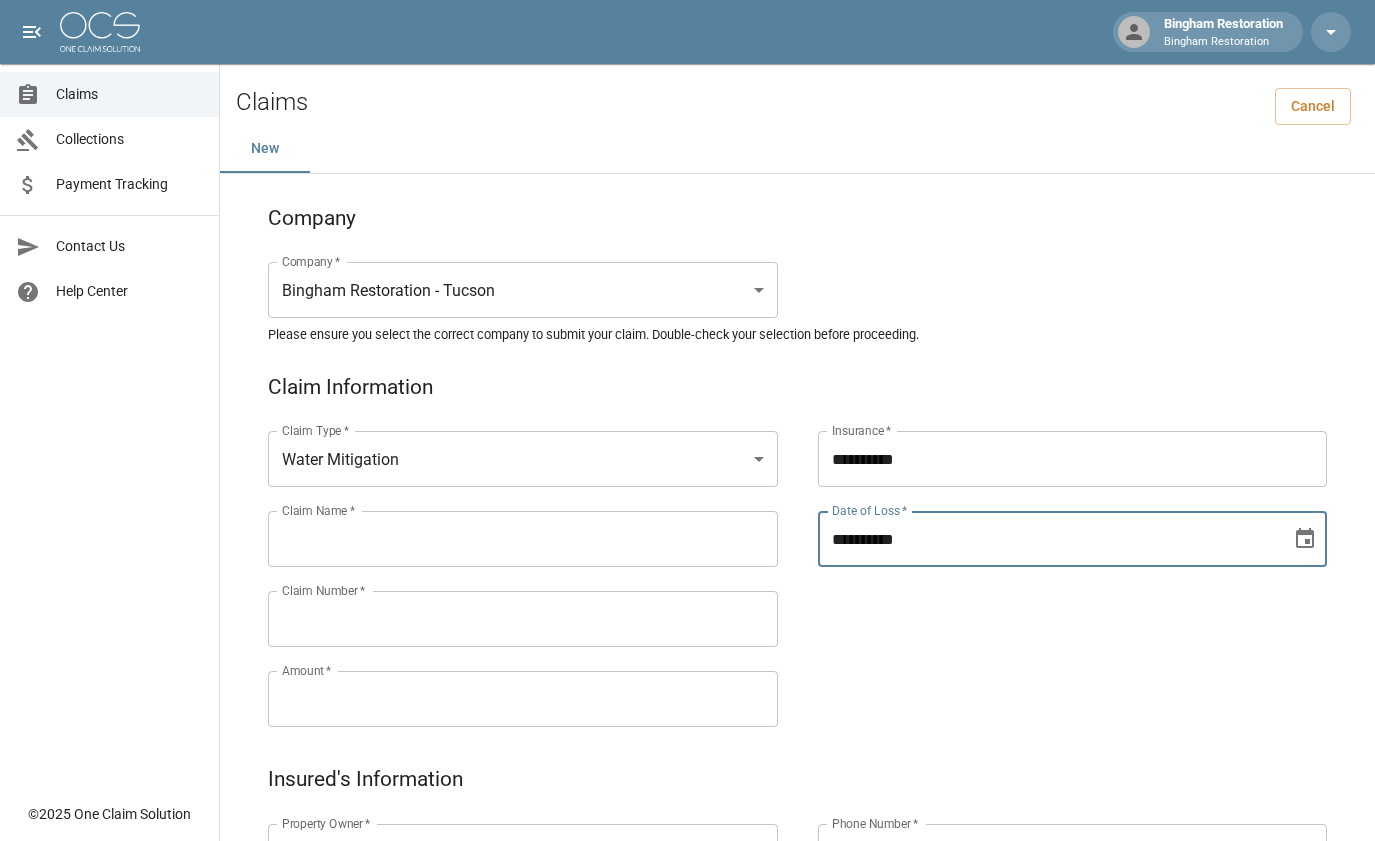 type on "**********" 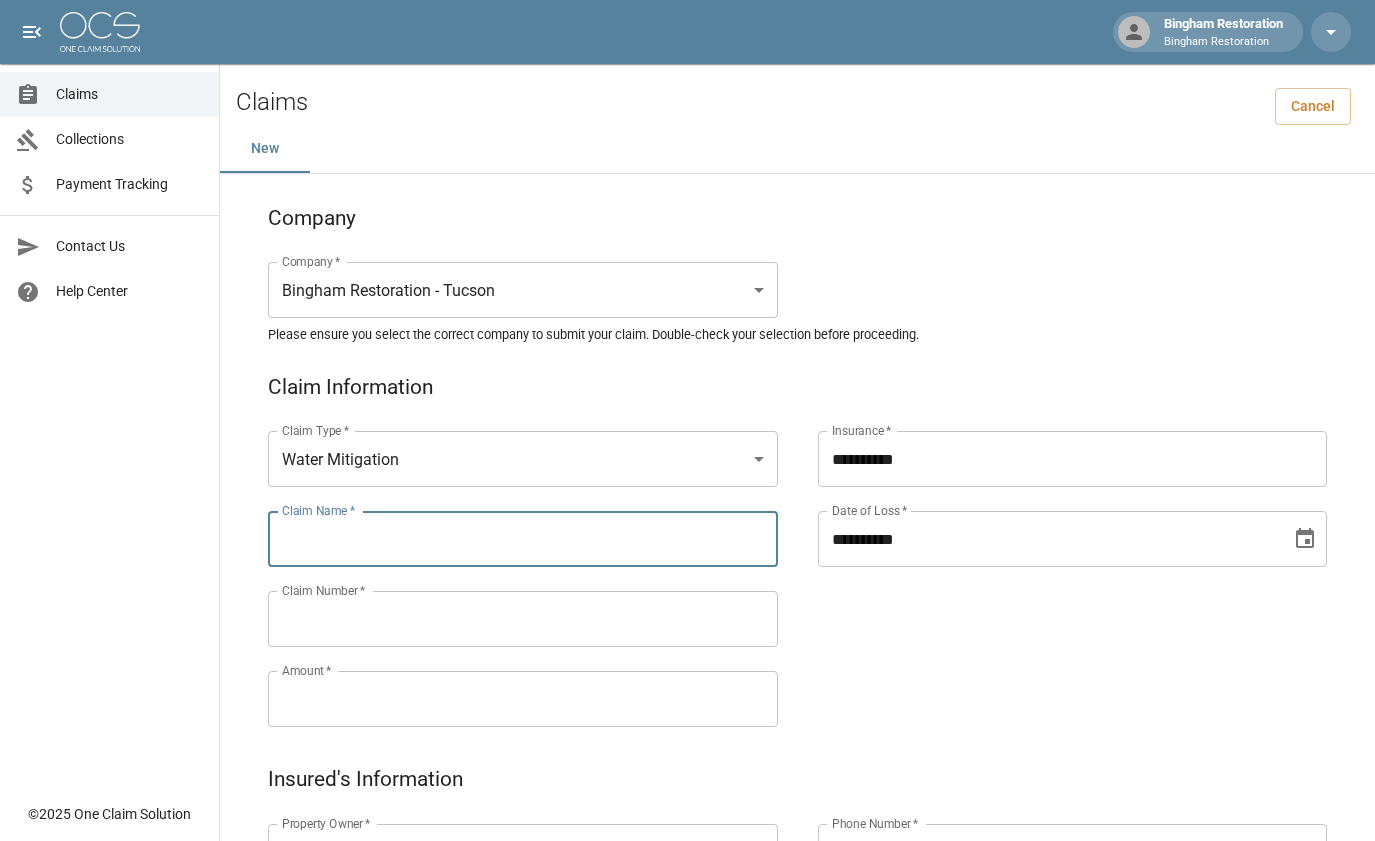 click on "Claim Name   *" at bounding box center [523, 539] 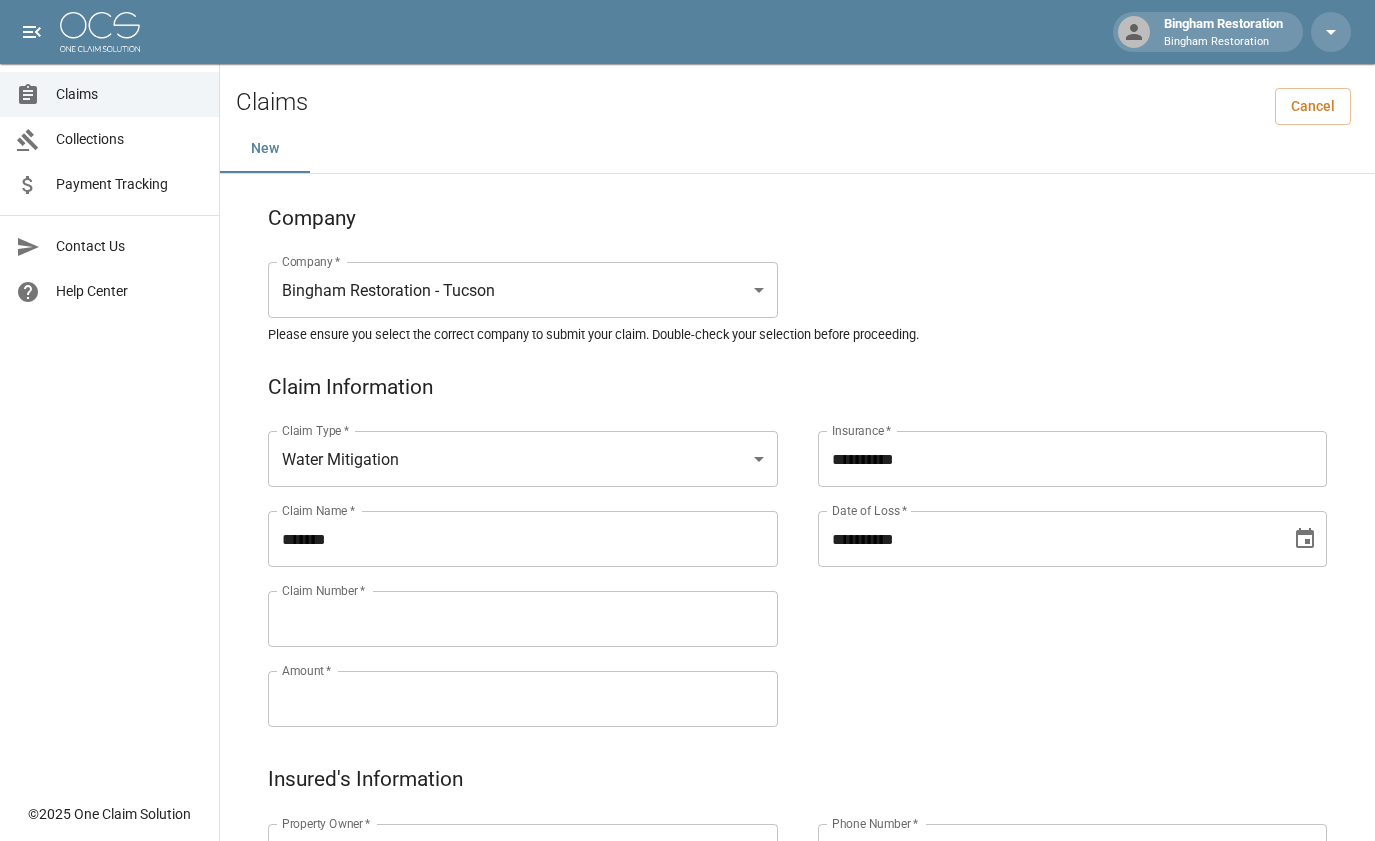 click on "*******" at bounding box center (523, 539) 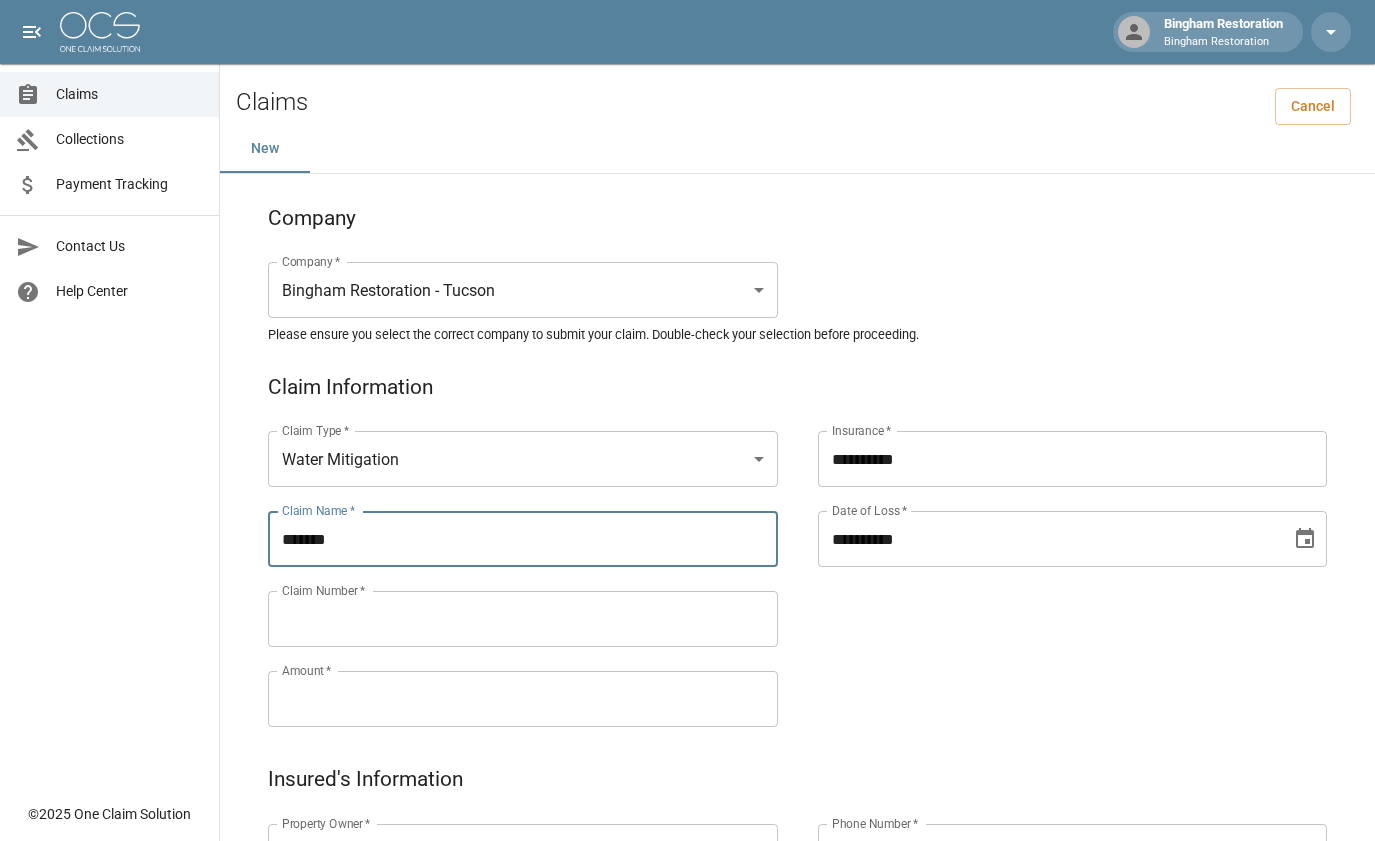 paste on "*****" 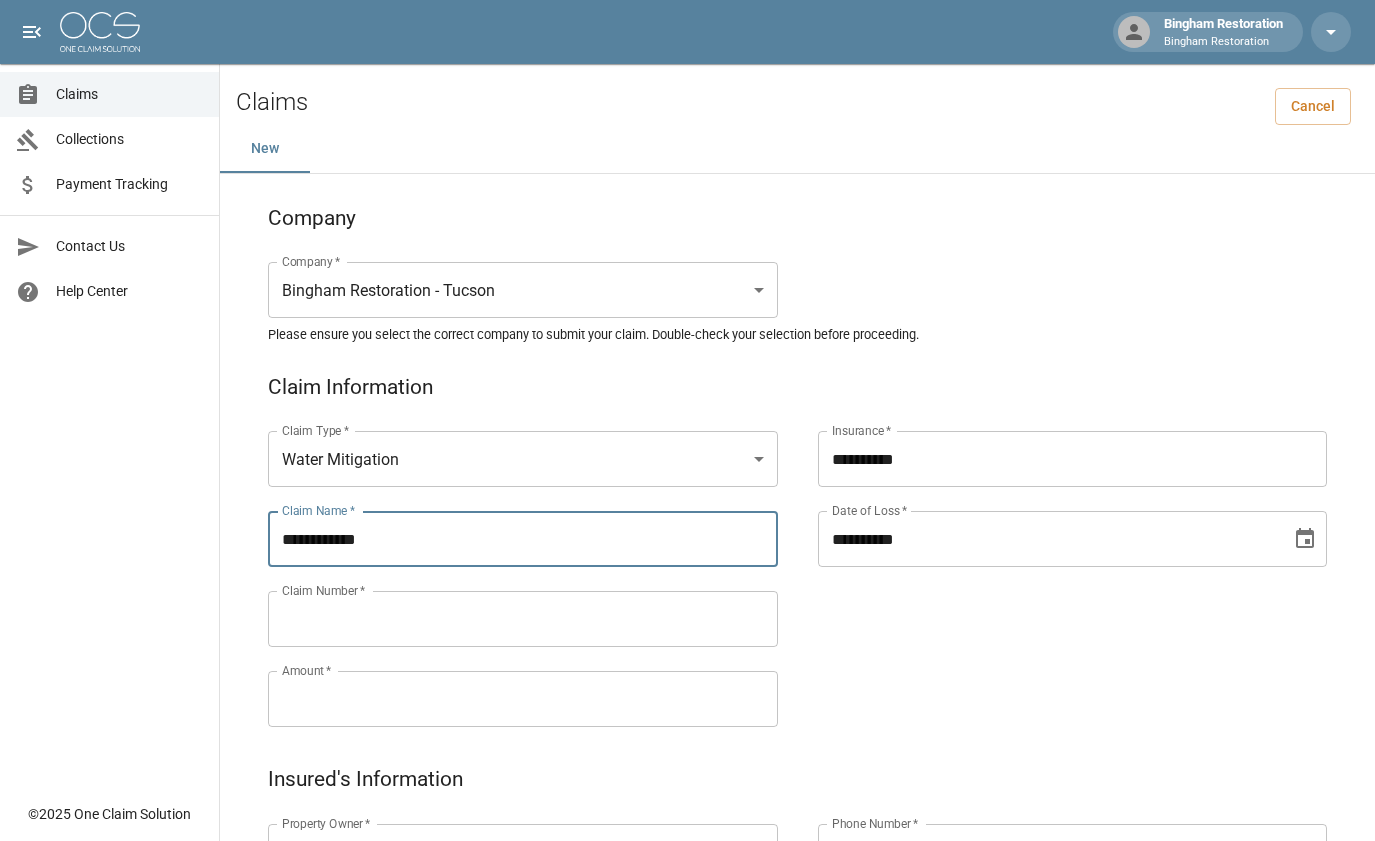 type on "**********" 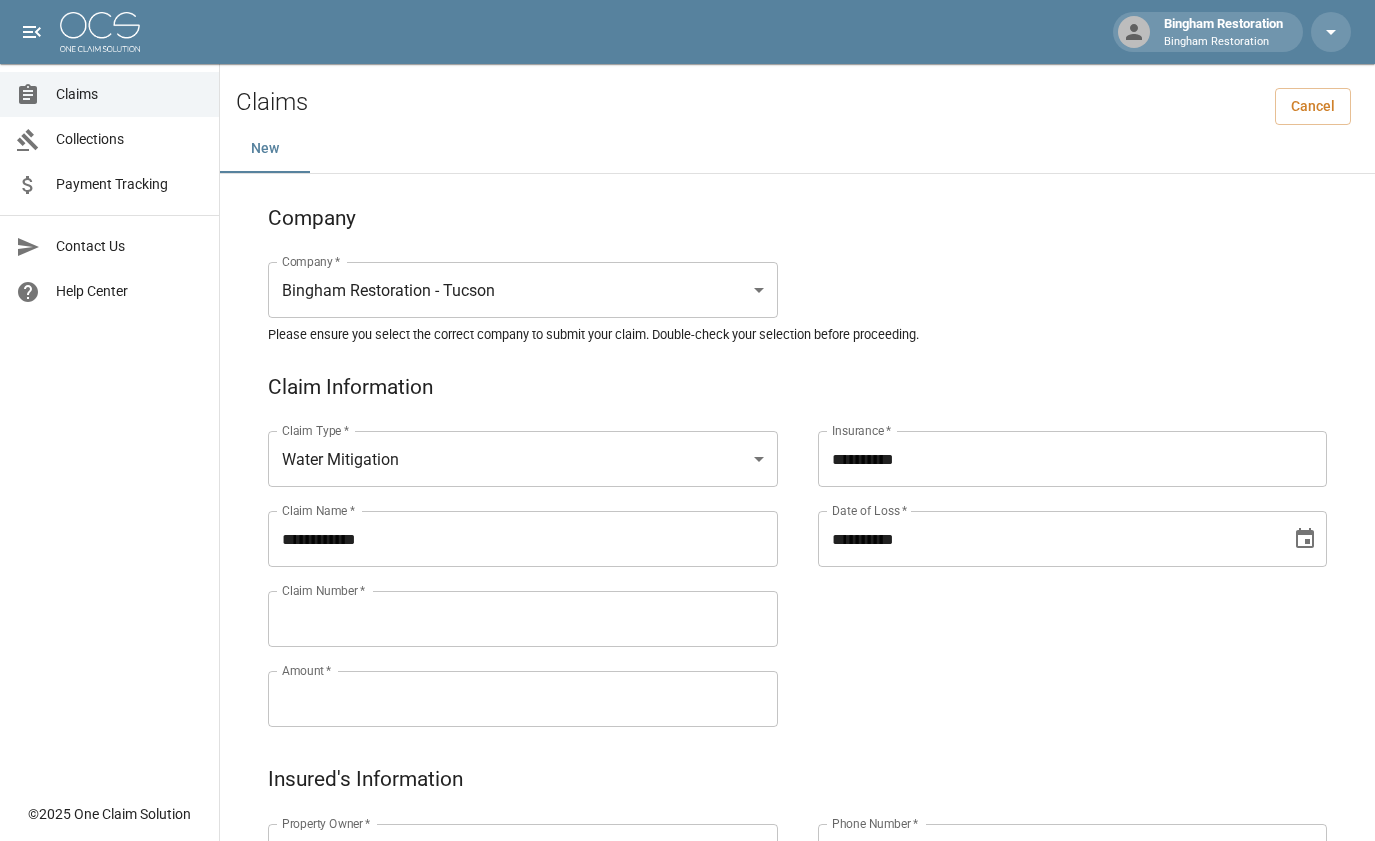 click on "Claim Number   *" at bounding box center [523, 619] 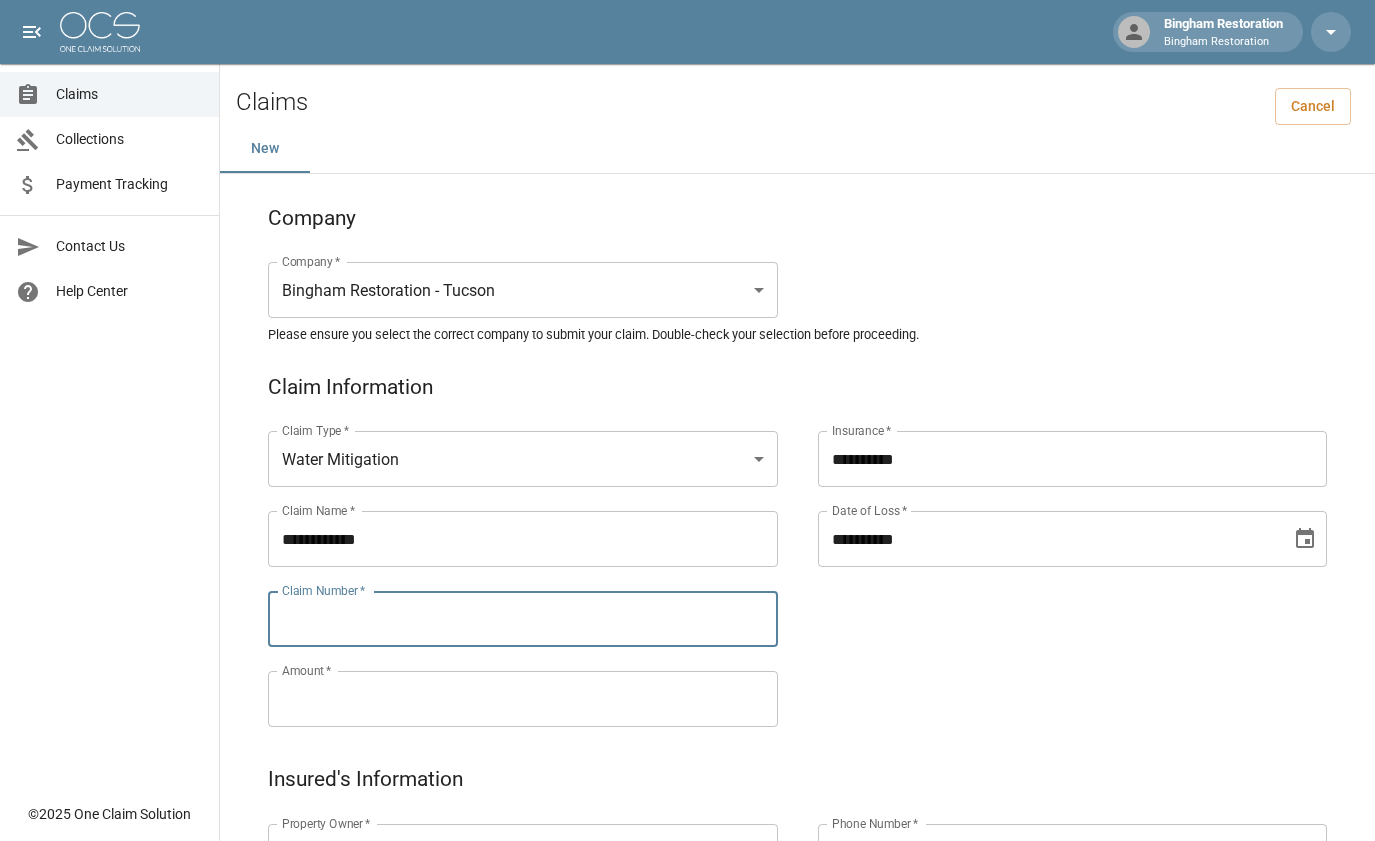 click on "Claim Number   *" at bounding box center [523, 619] 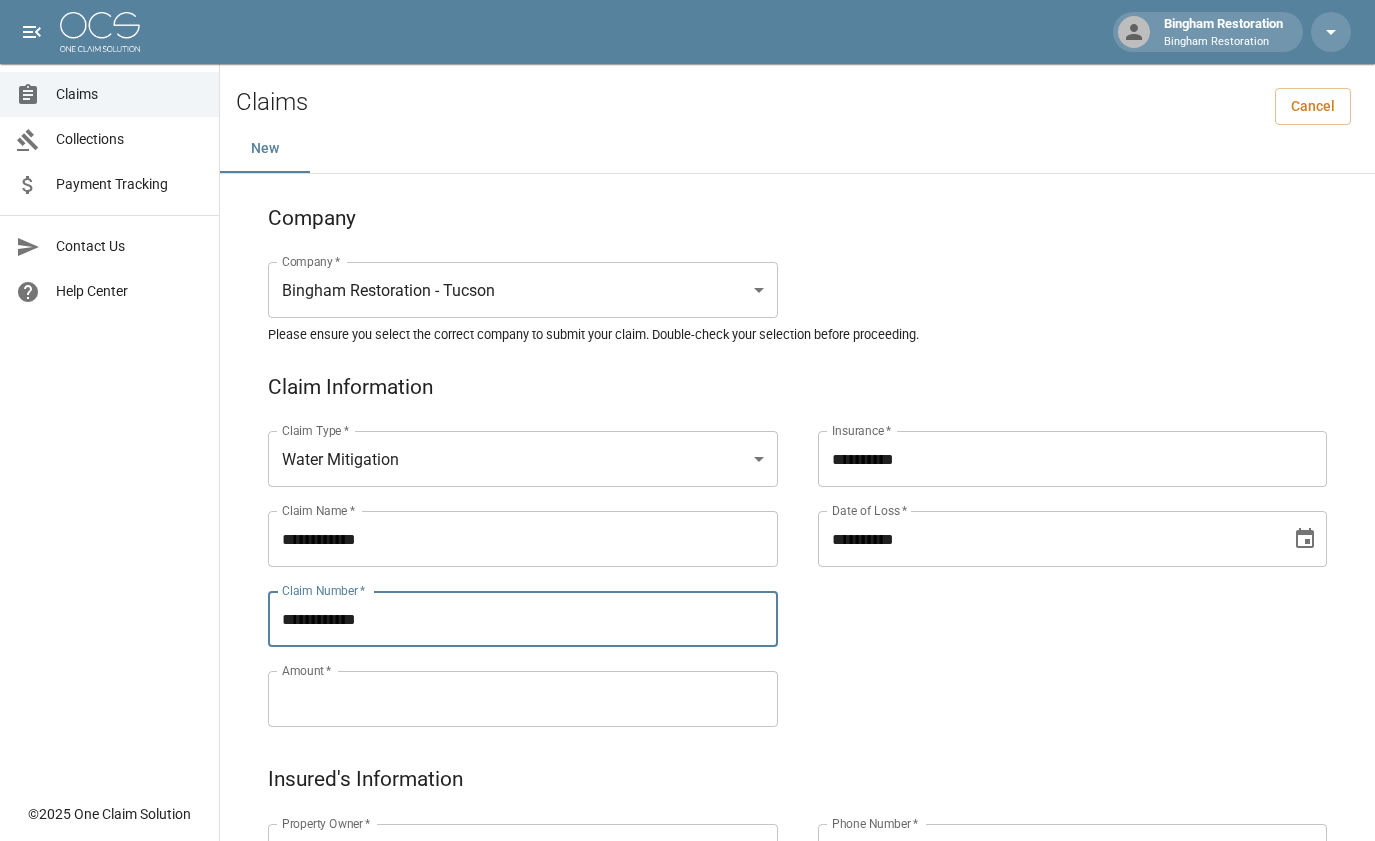 type on "**********" 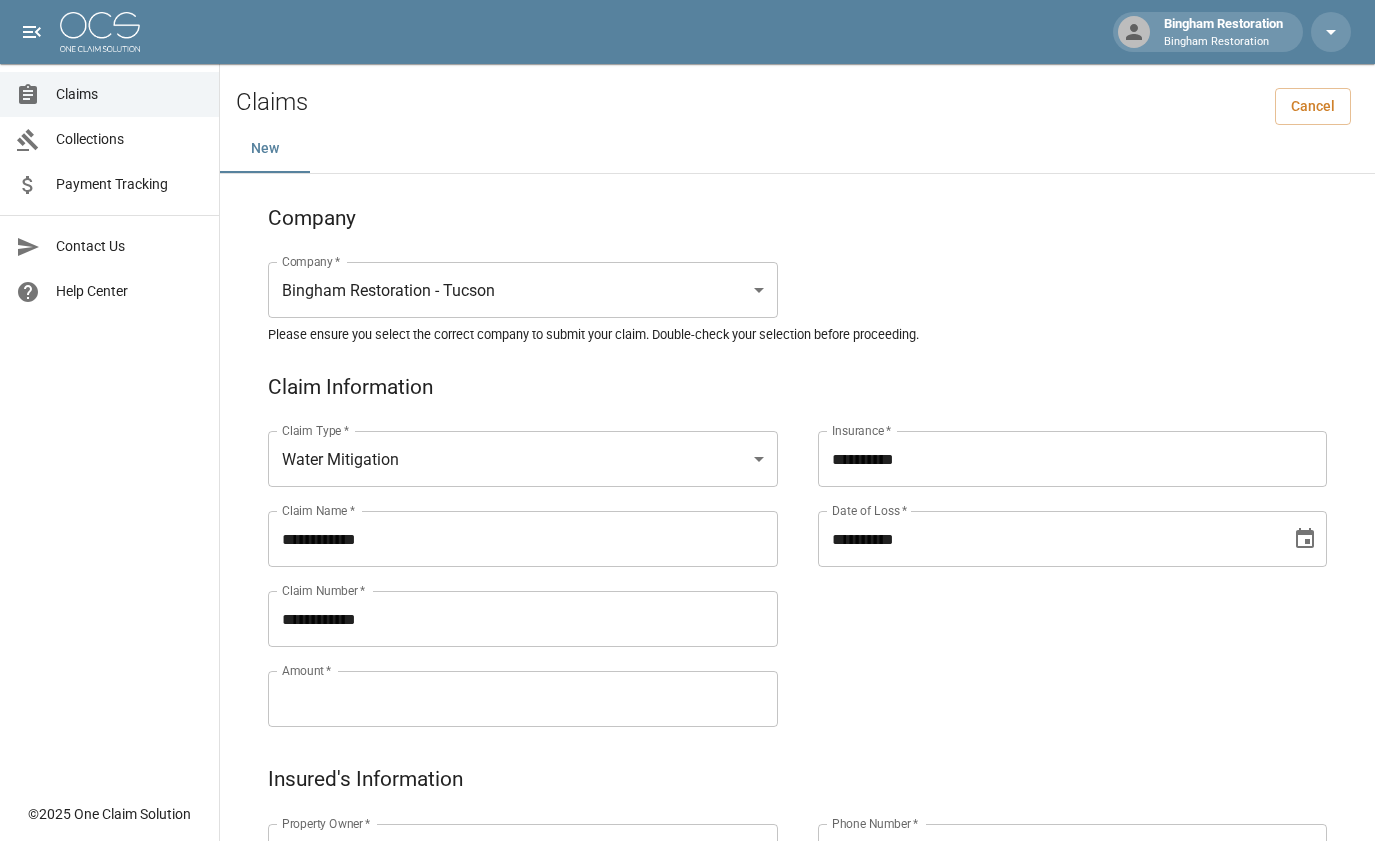 click on "Amount   *" at bounding box center [523, 699] 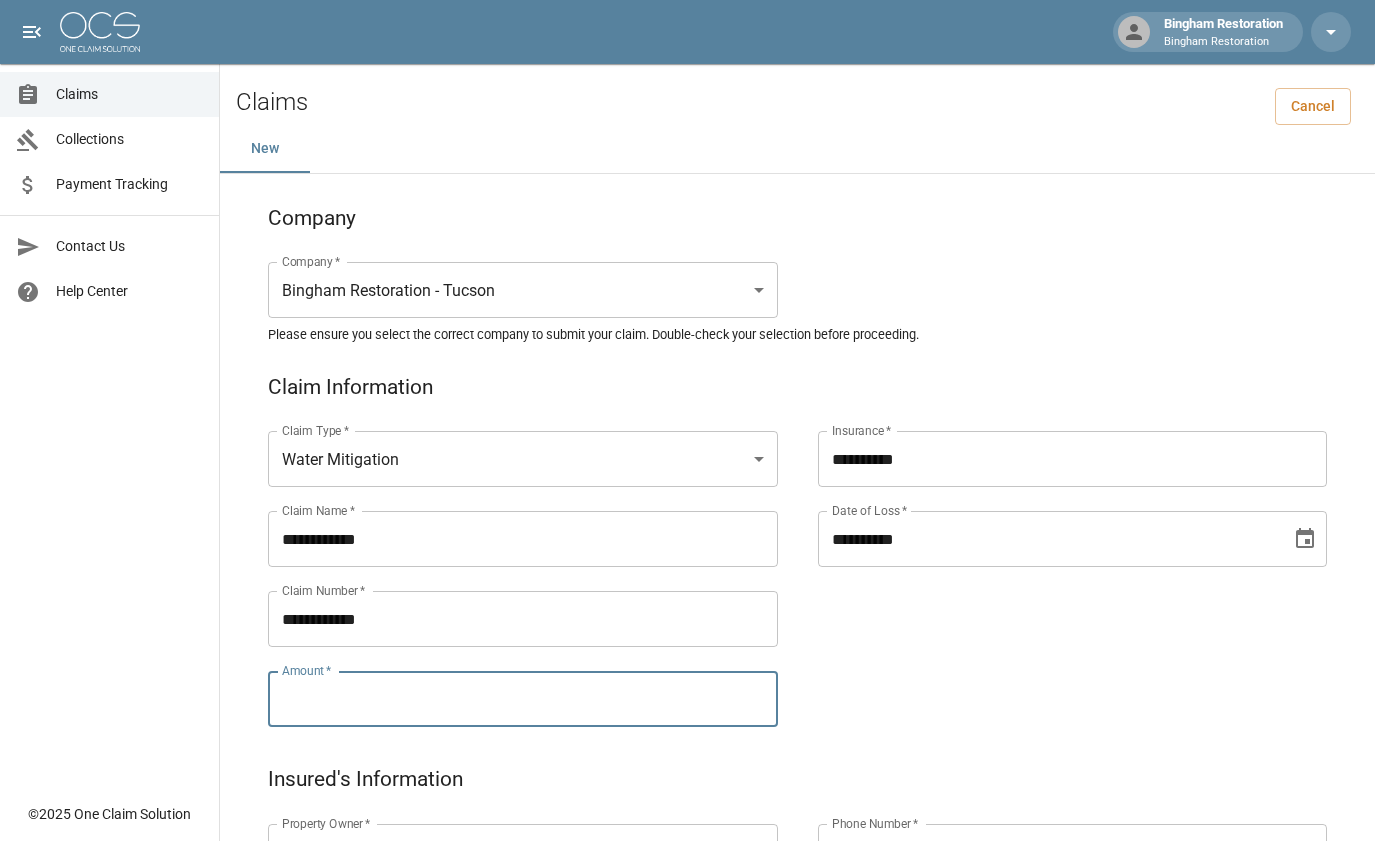 paste on "*********" 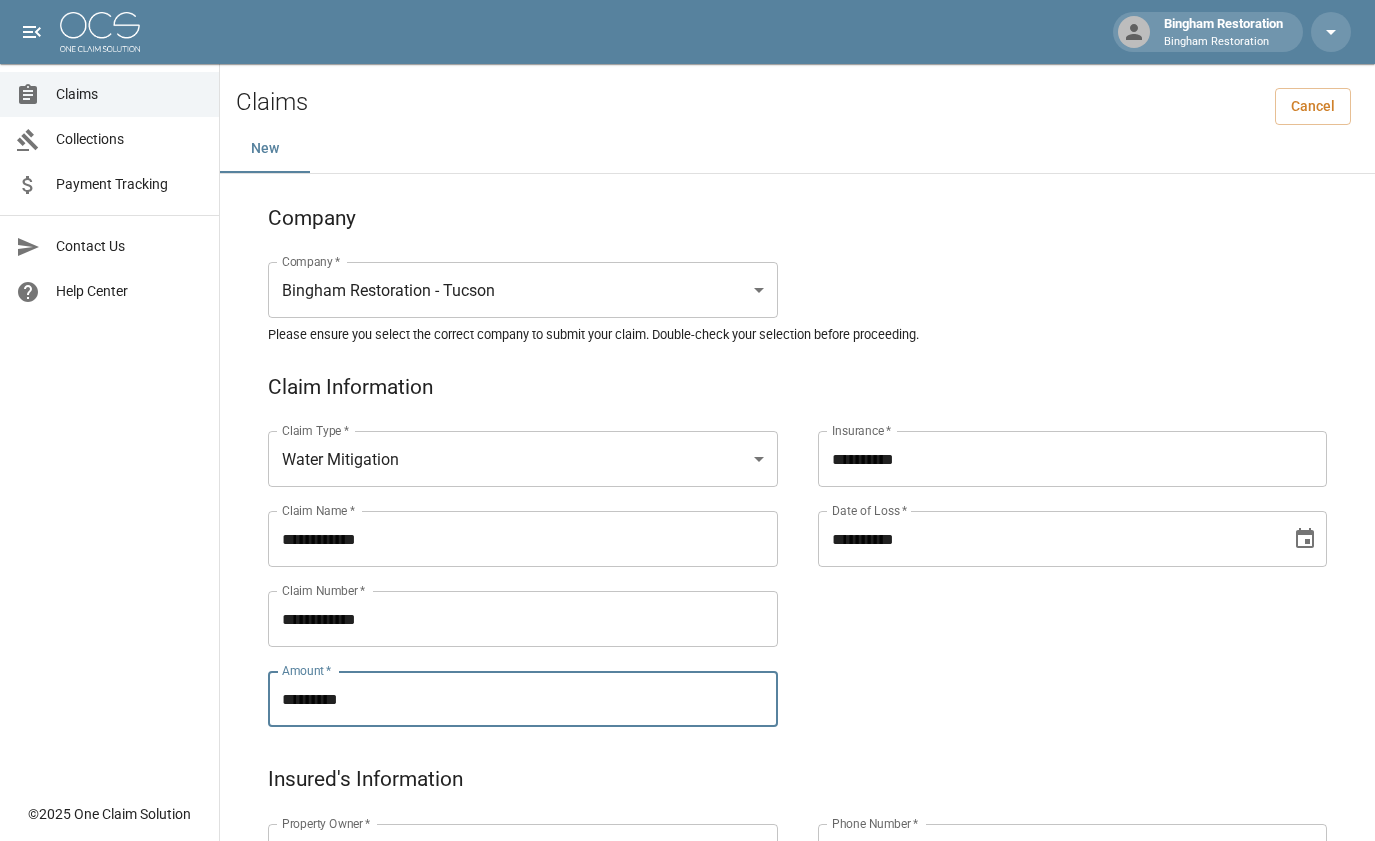 type on "*********" 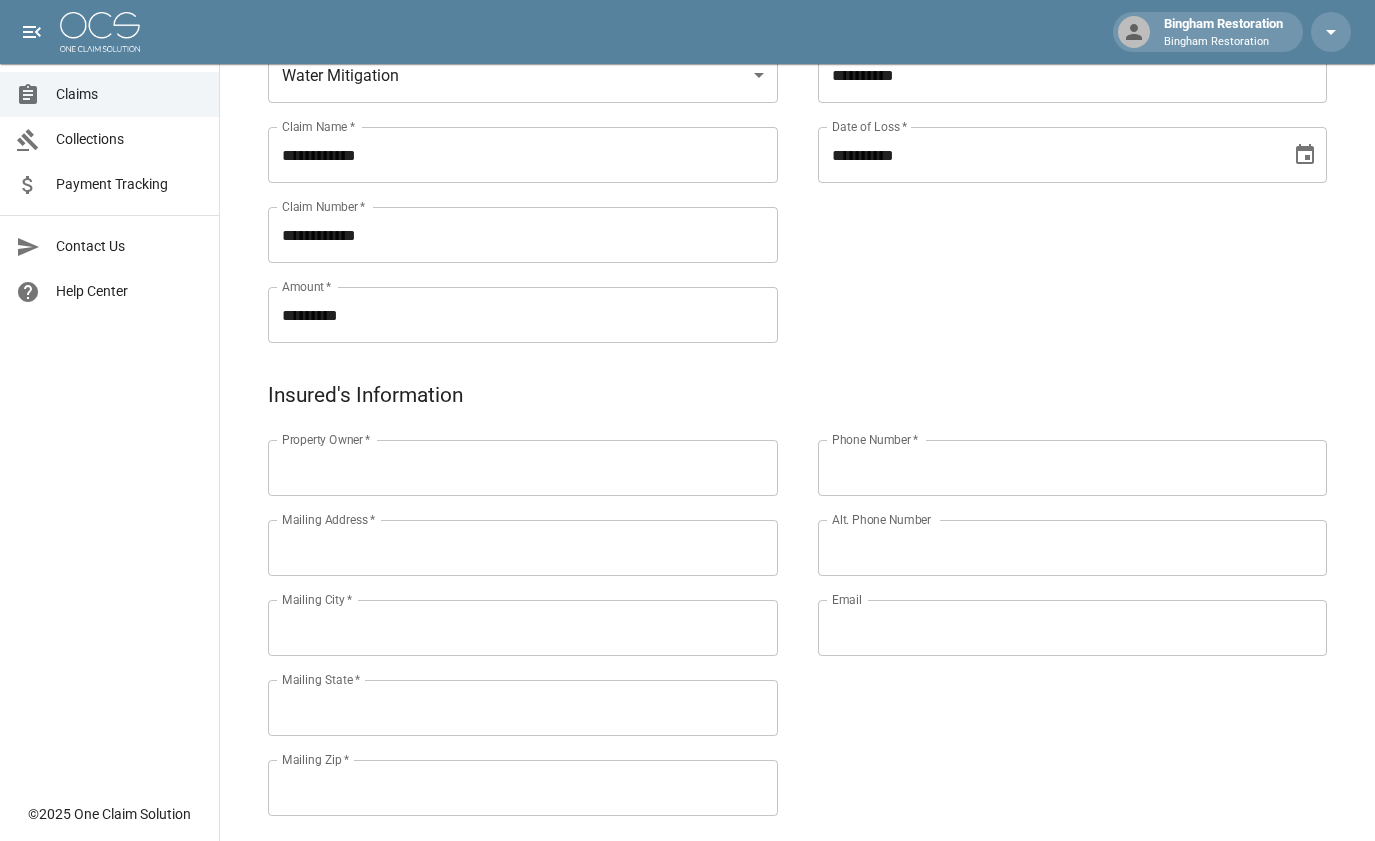 scroll, scrollTop: 400, scrollLeft: 0, axis: vertical 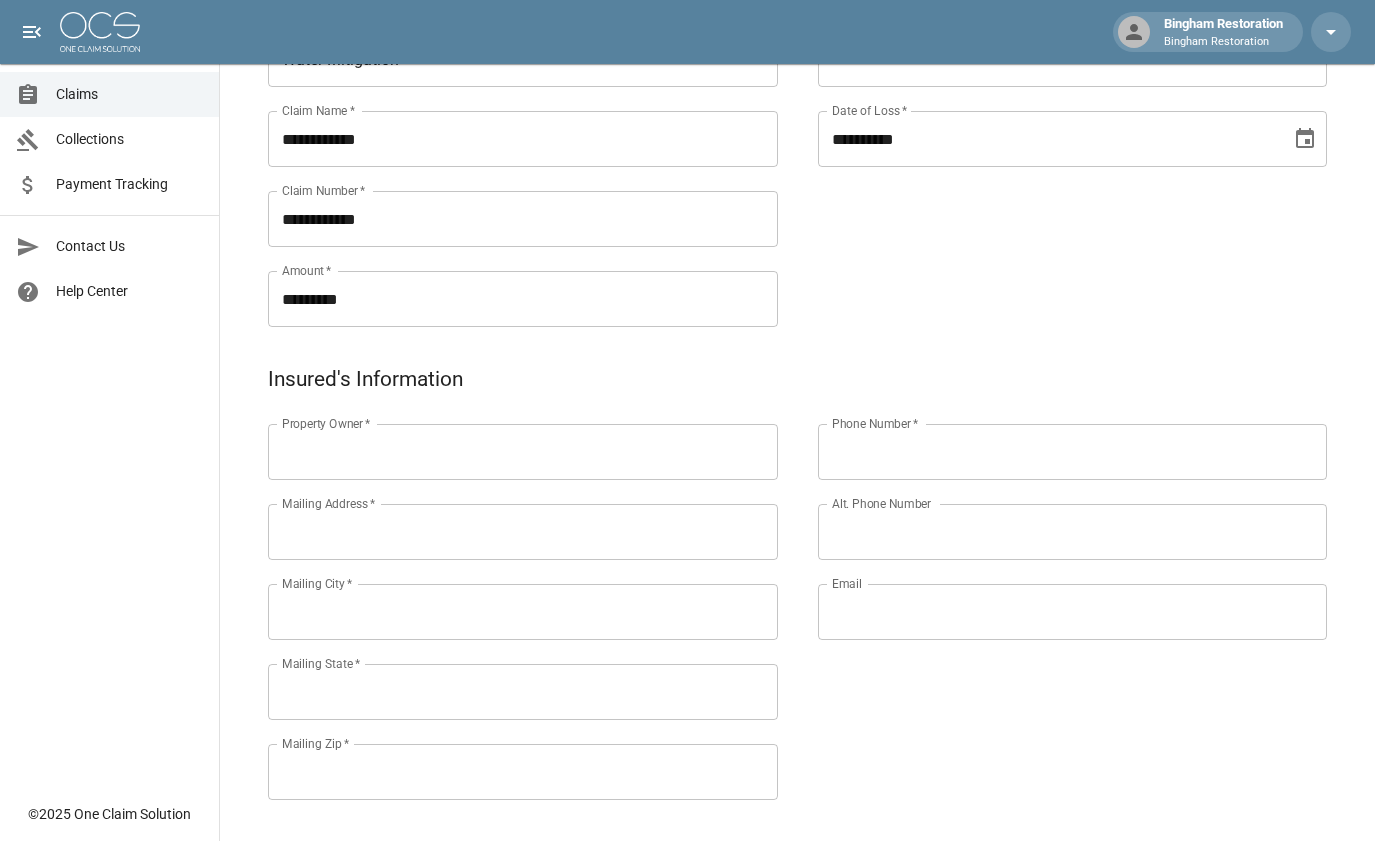 click on "Property Owner   *" at bounding box center [523, 452] 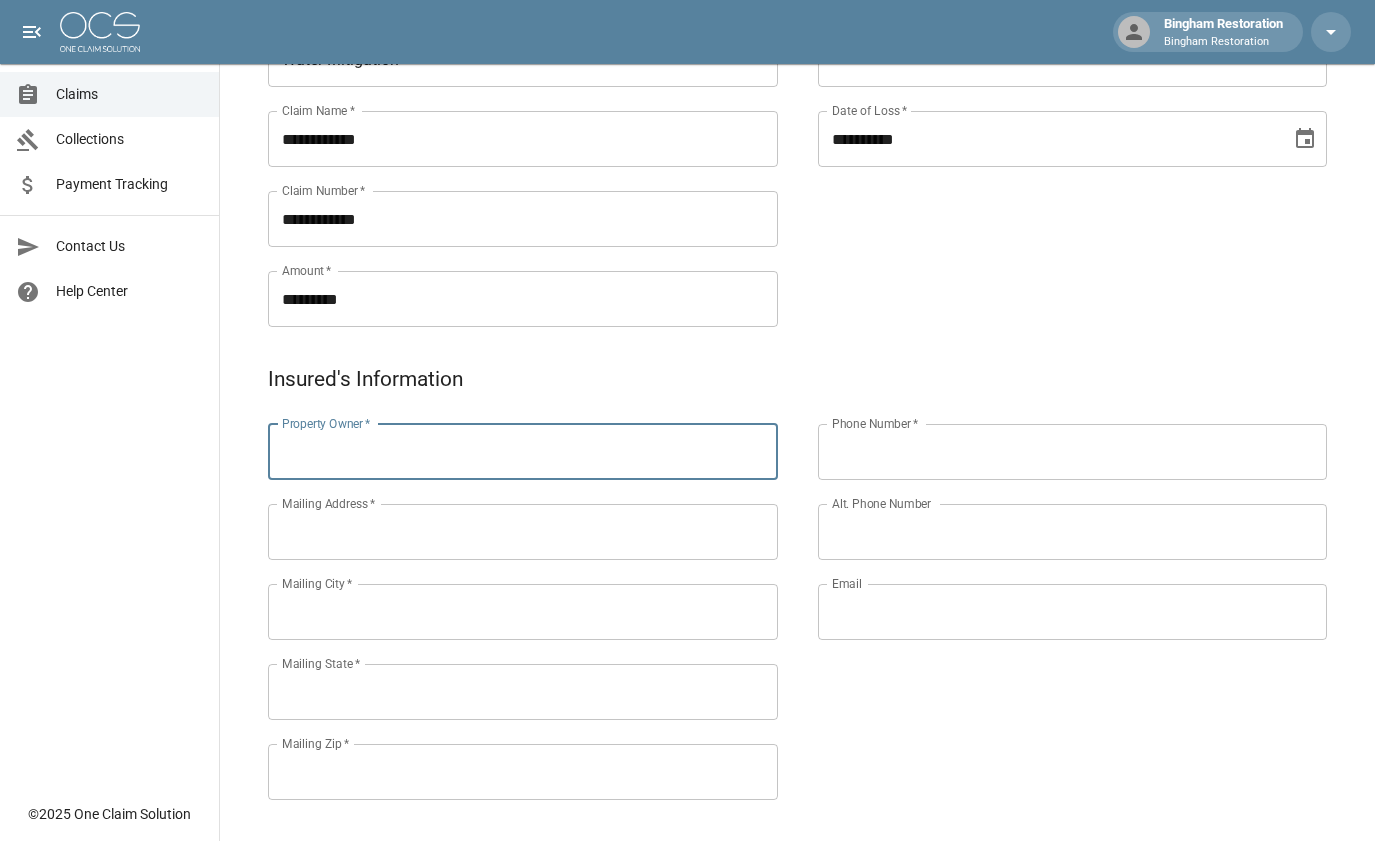 paste on "**********" 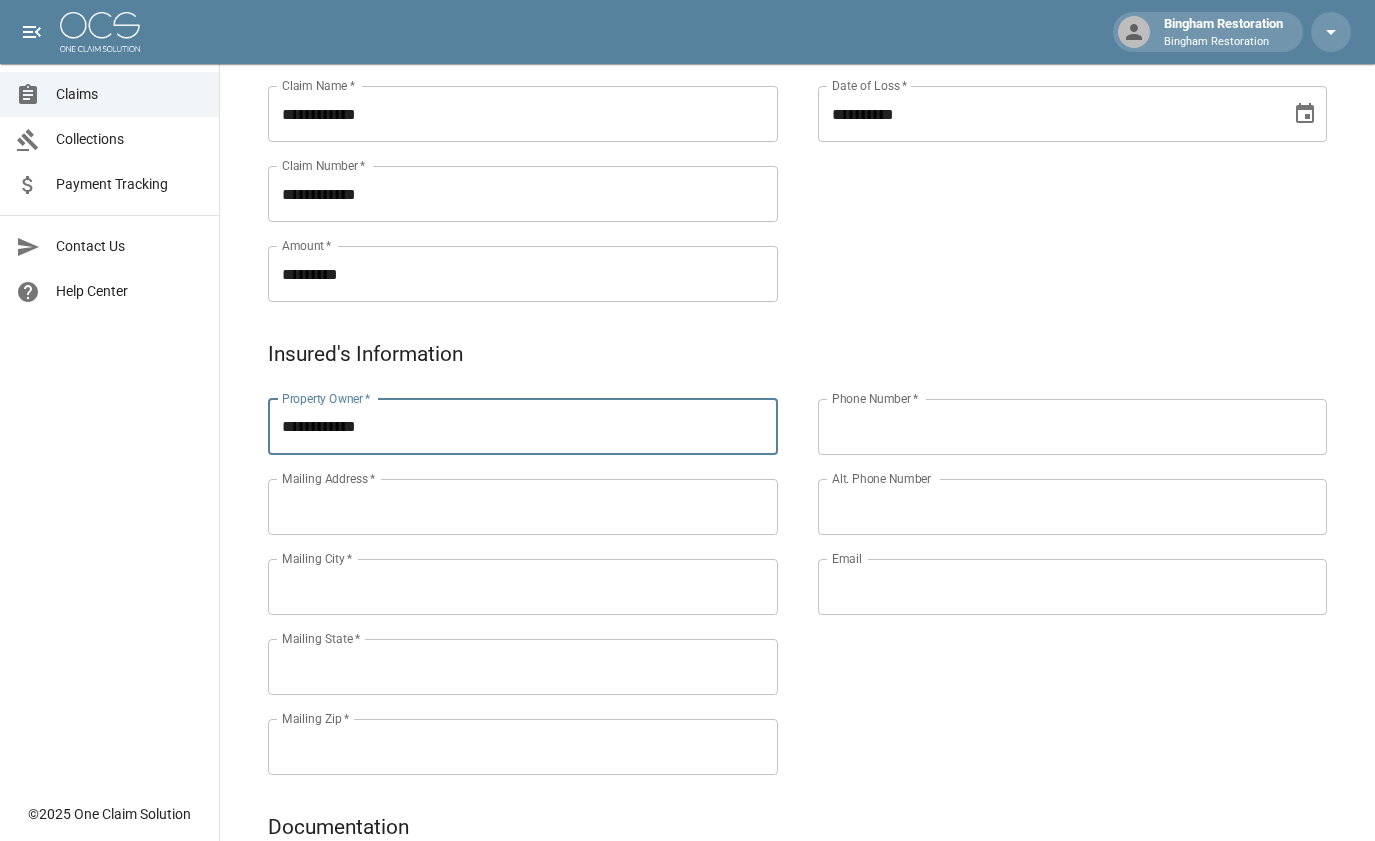 scroll, scrollTop: 500, scrollLeft: 0, axis: vertical 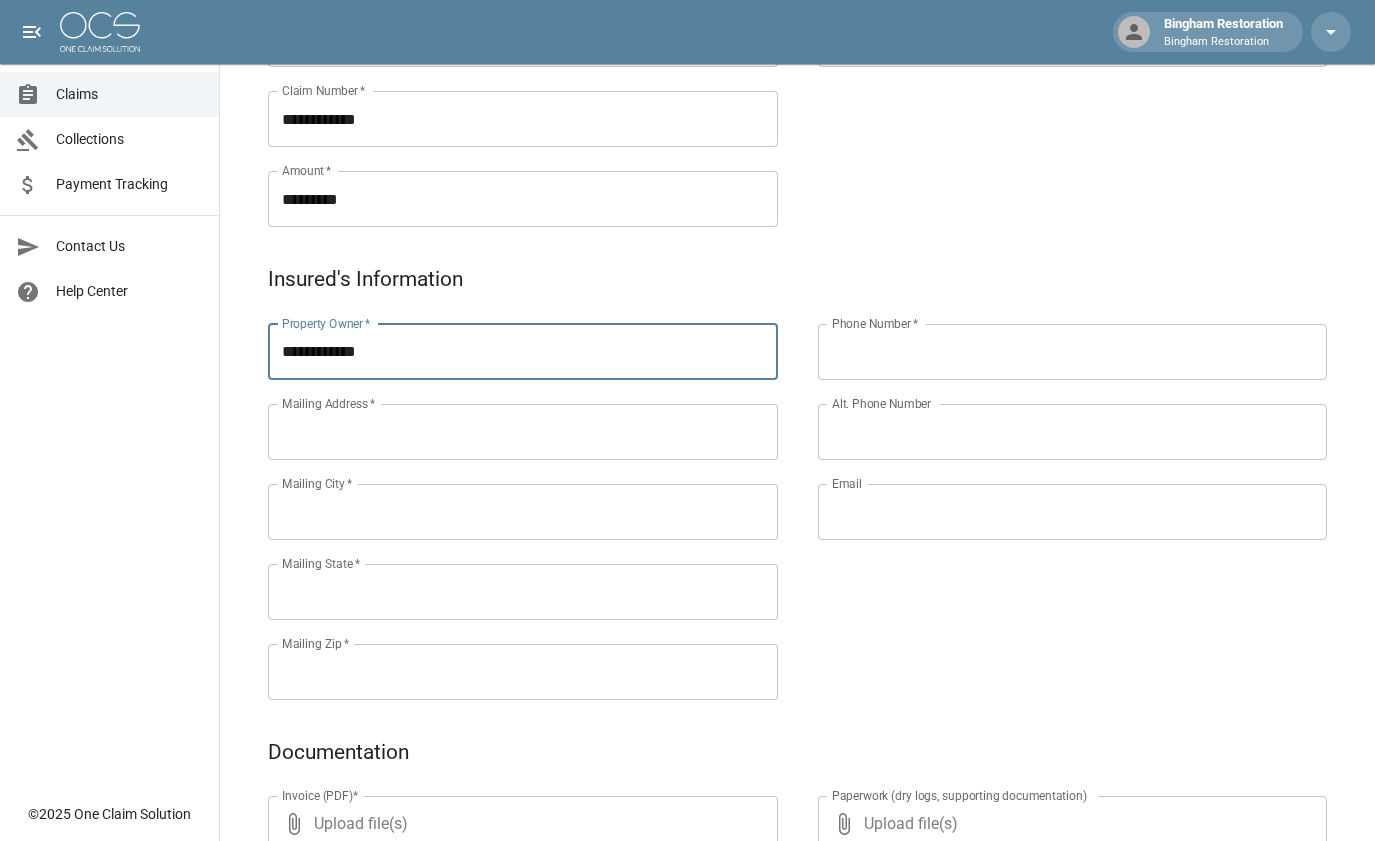 type on "**********" 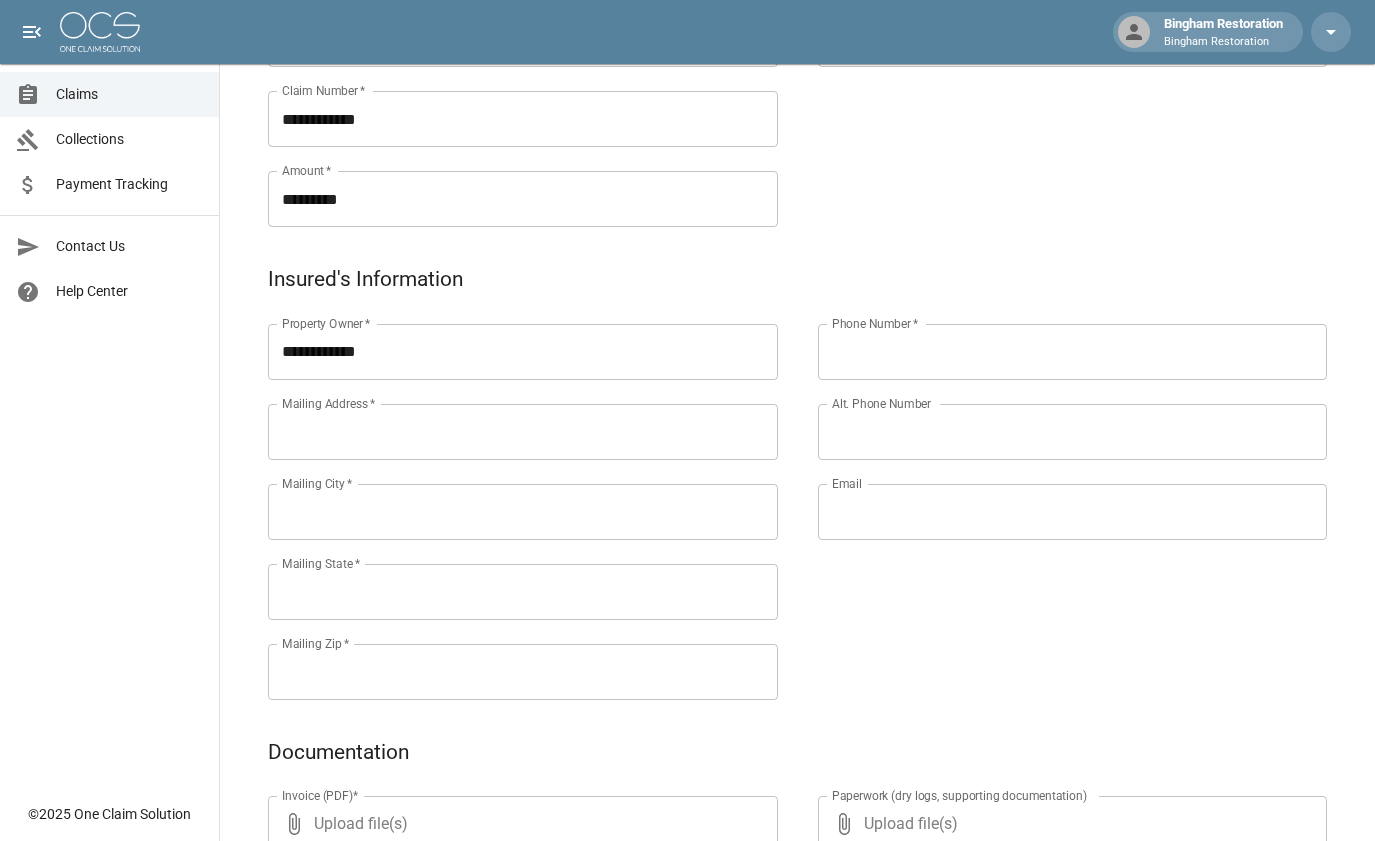 click on "Phone Number   *" at bounding box center [1073, 352] 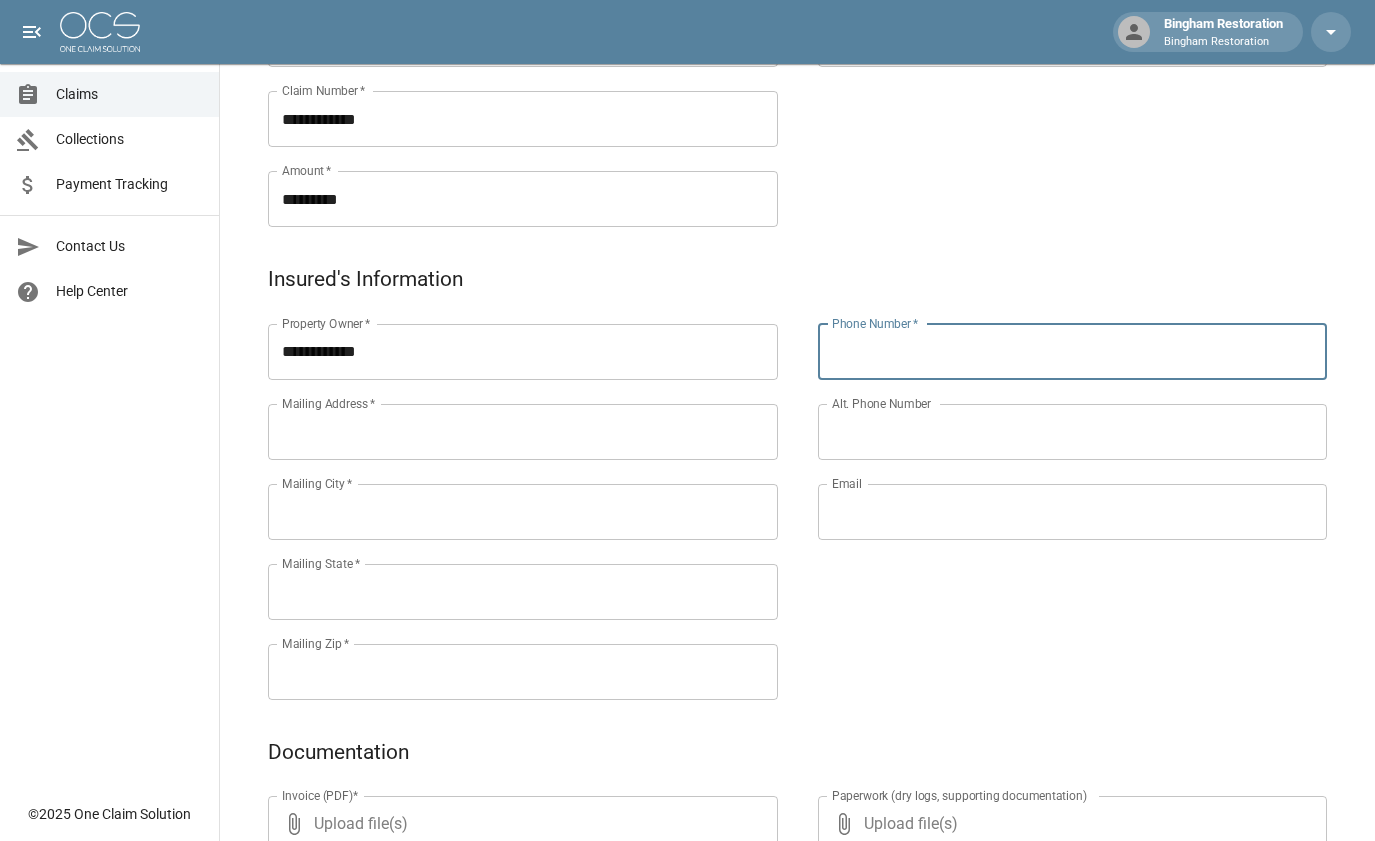 paste on "**********" 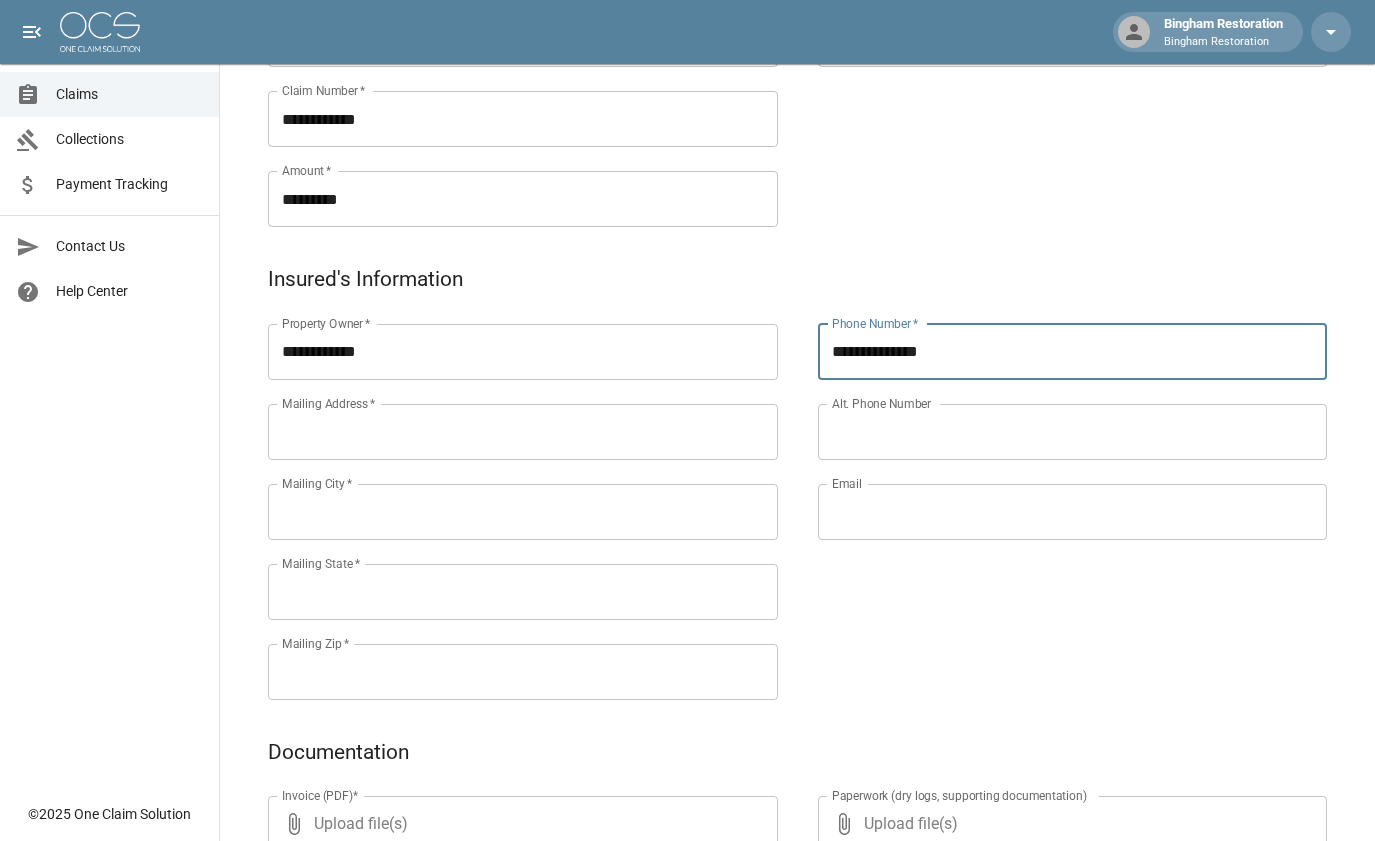 type on "**********" 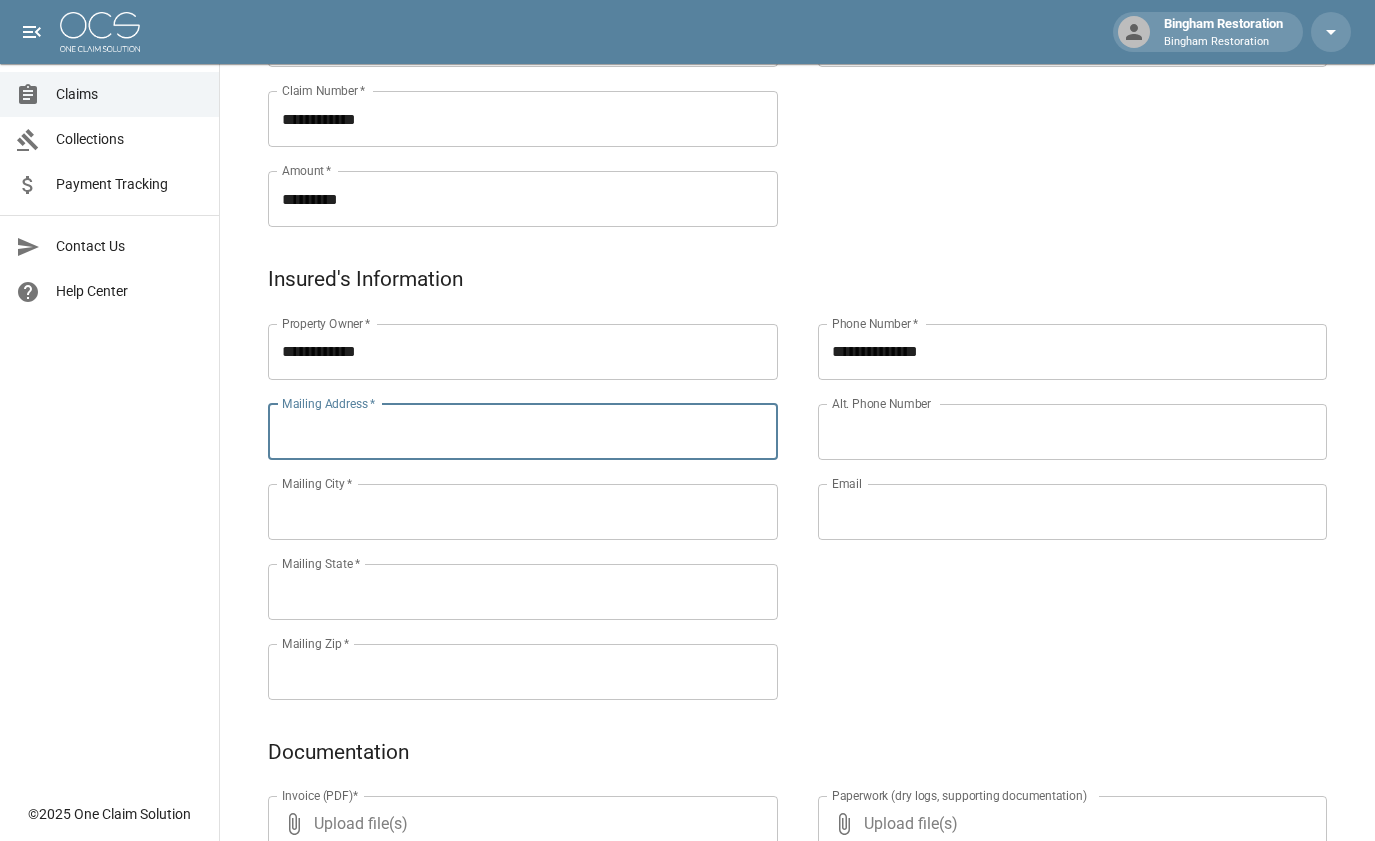 click on "Mailing Address   *" at bounding box center [523, 432] 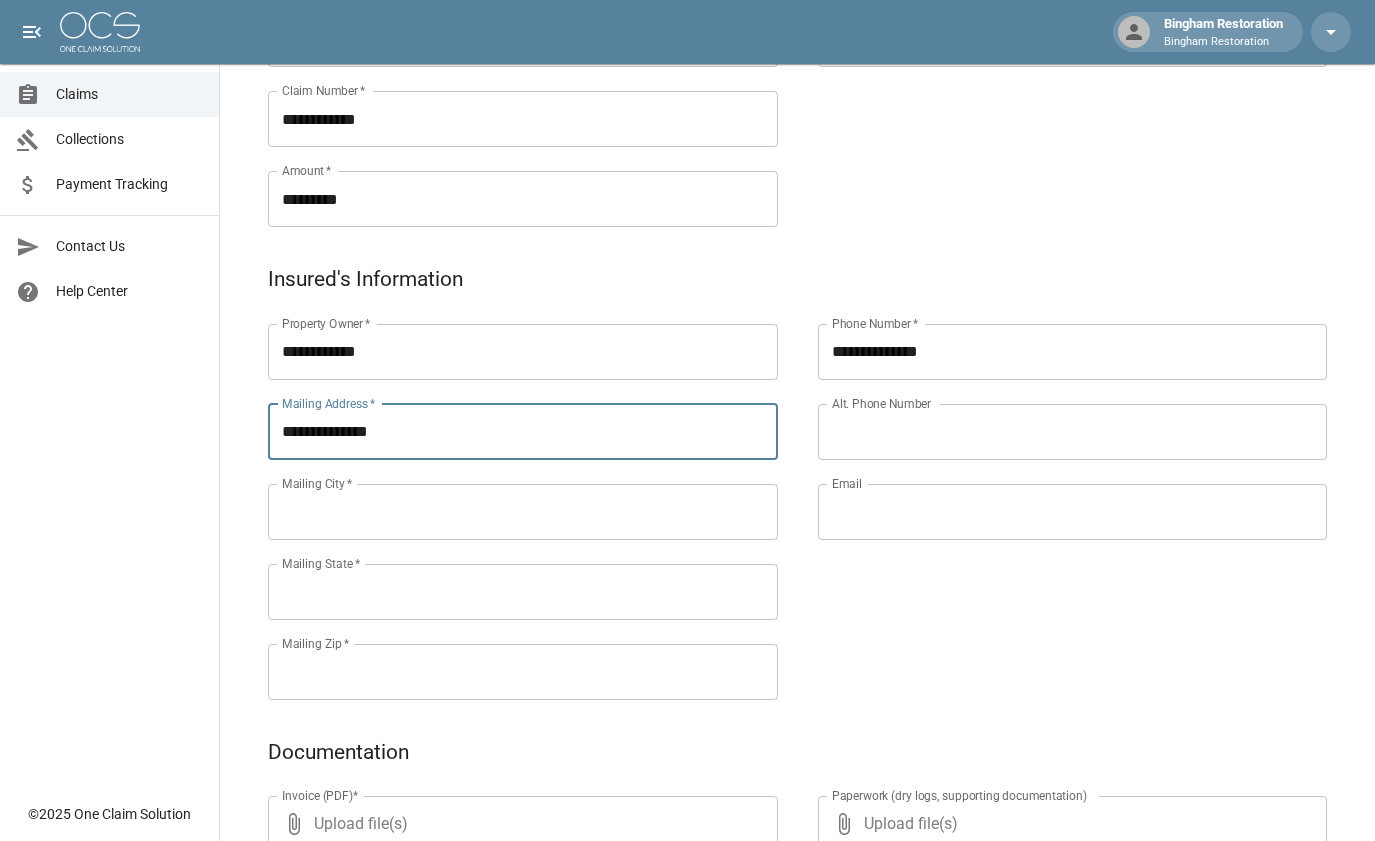 type on "**********" 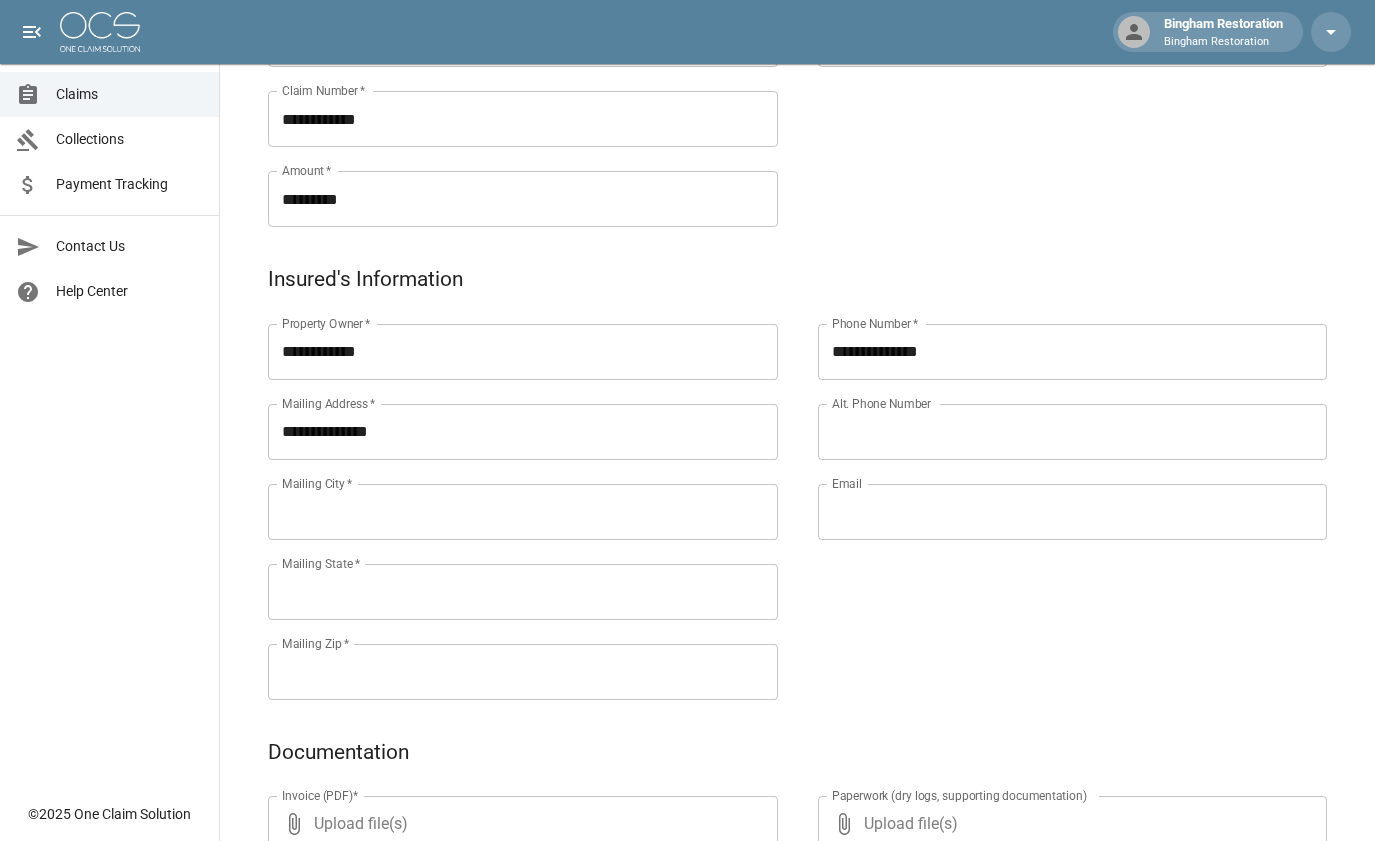 click on "Mailing City   *" at bounding box center (523, 512) 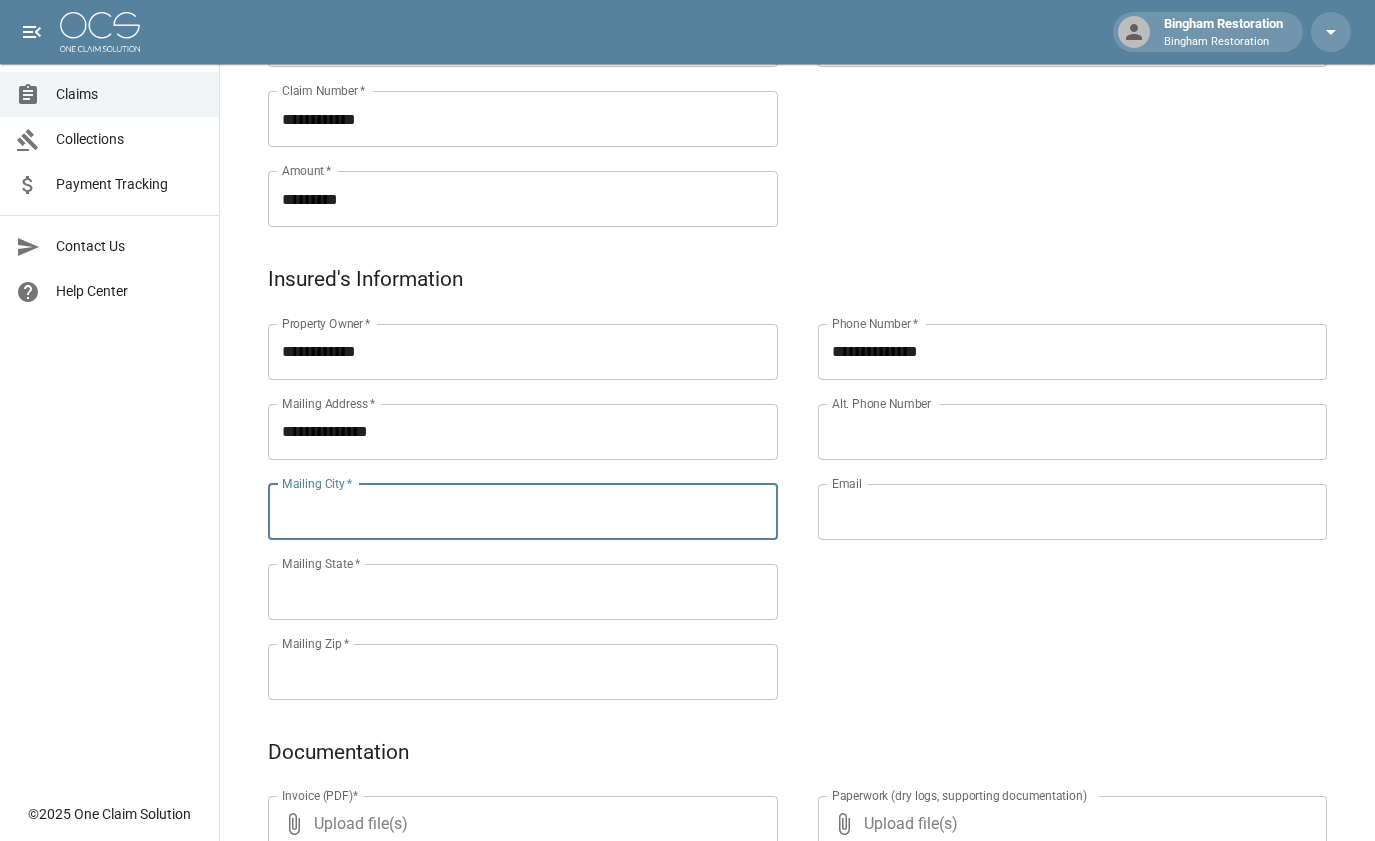 paste on "**********" 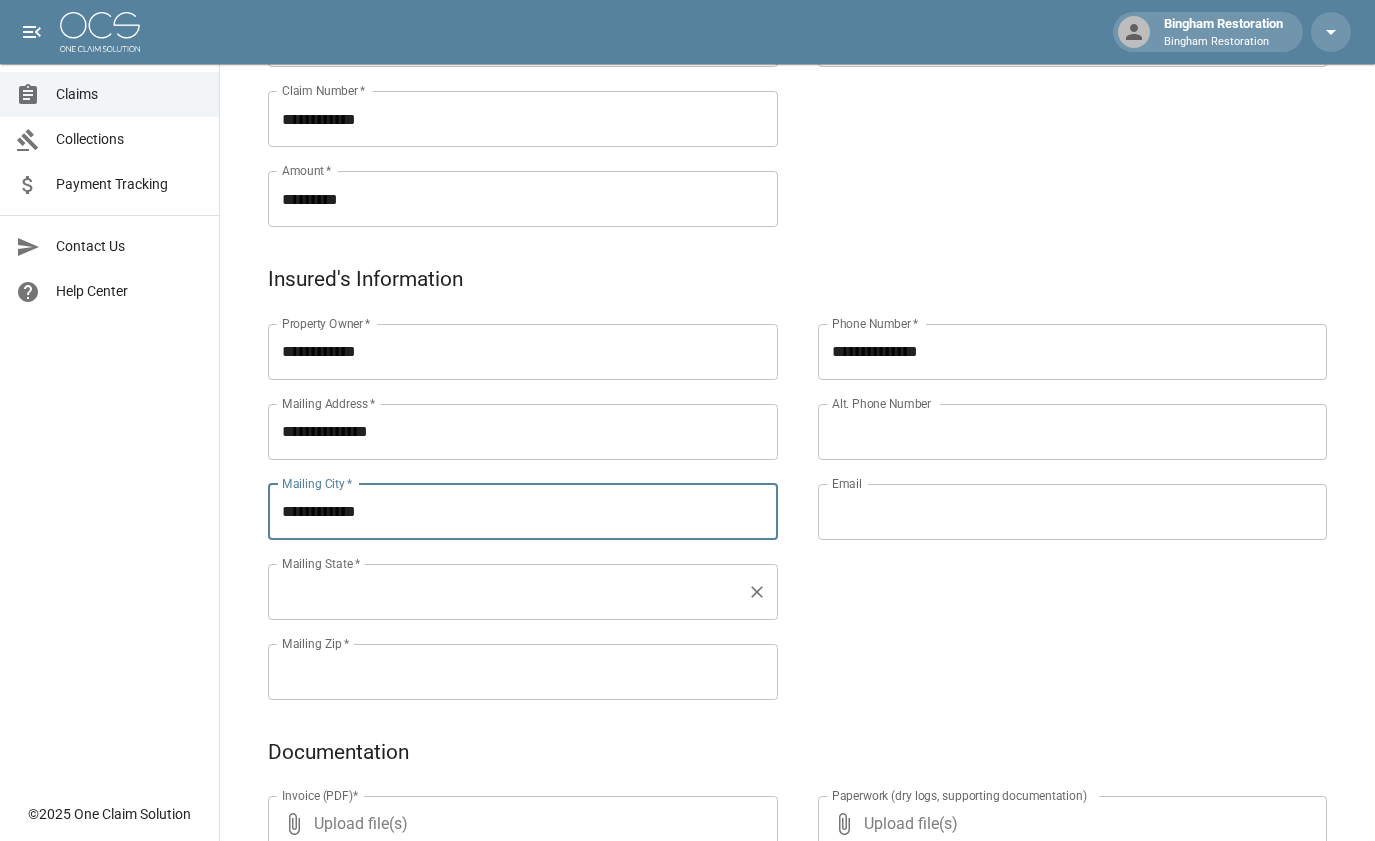 type on "**********" 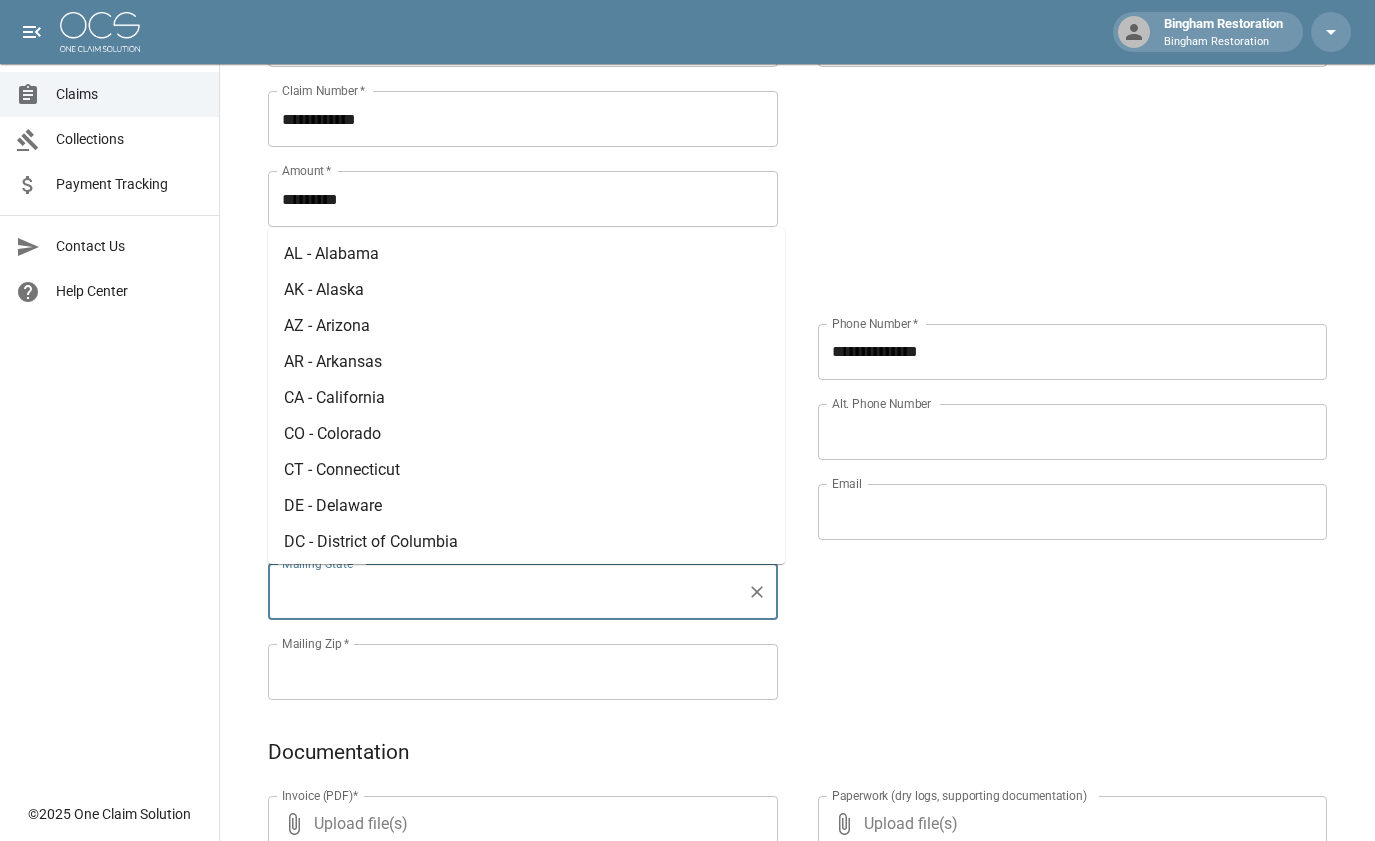 click on "AZ - Arizona" at bounding box center [526, 326] 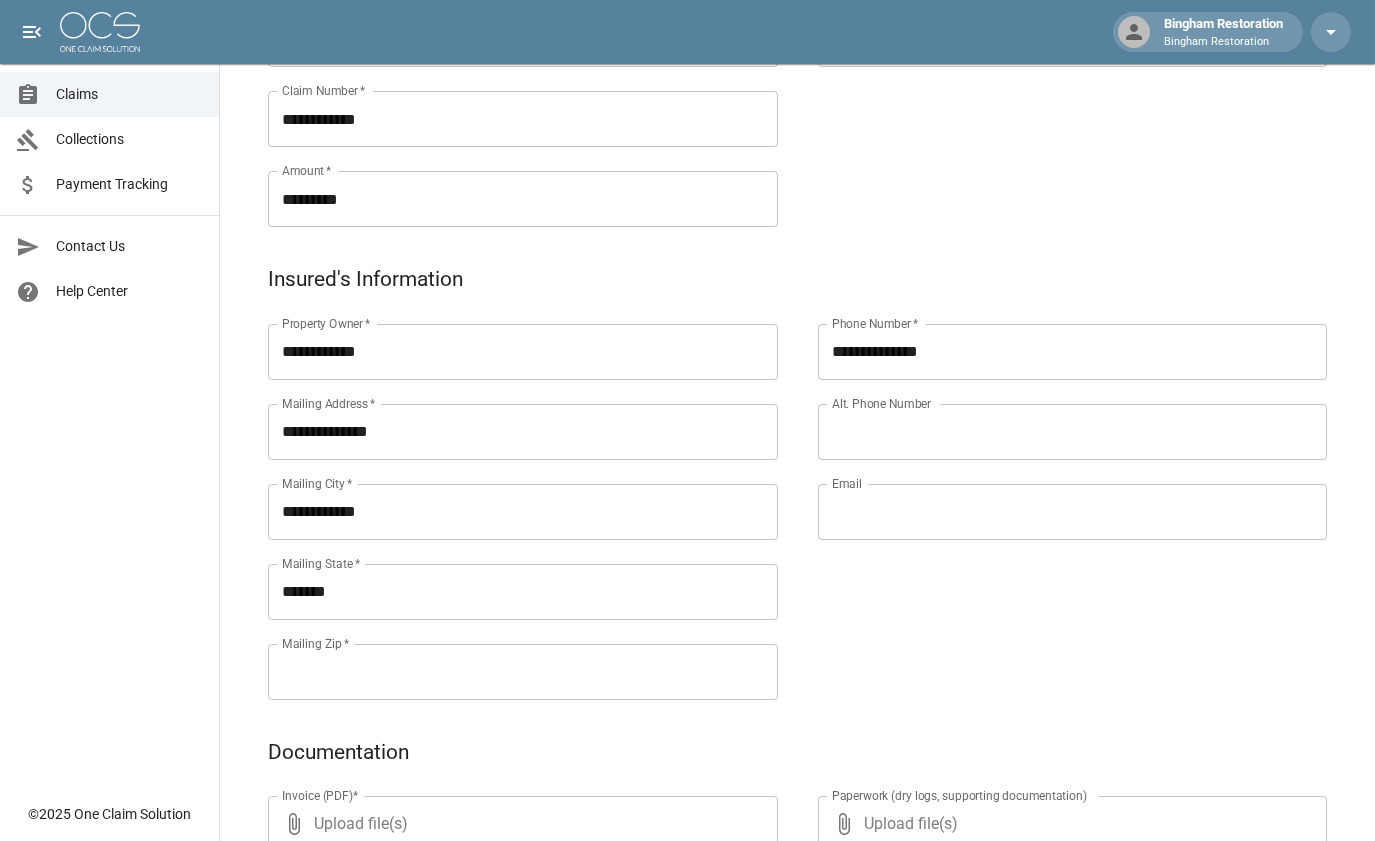 click on "Mailing Zip   *" at bounding box center (523, 672) 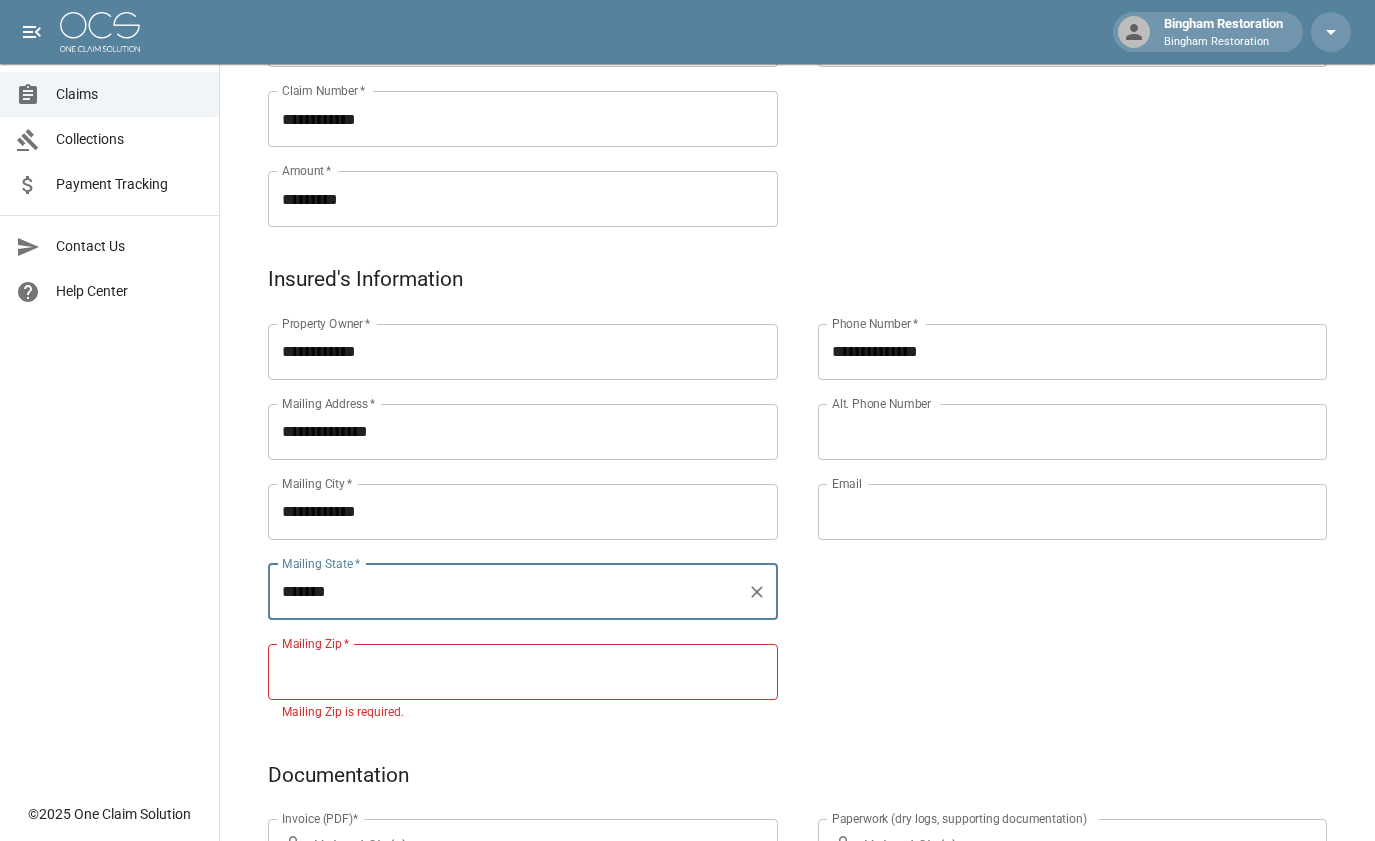 paste 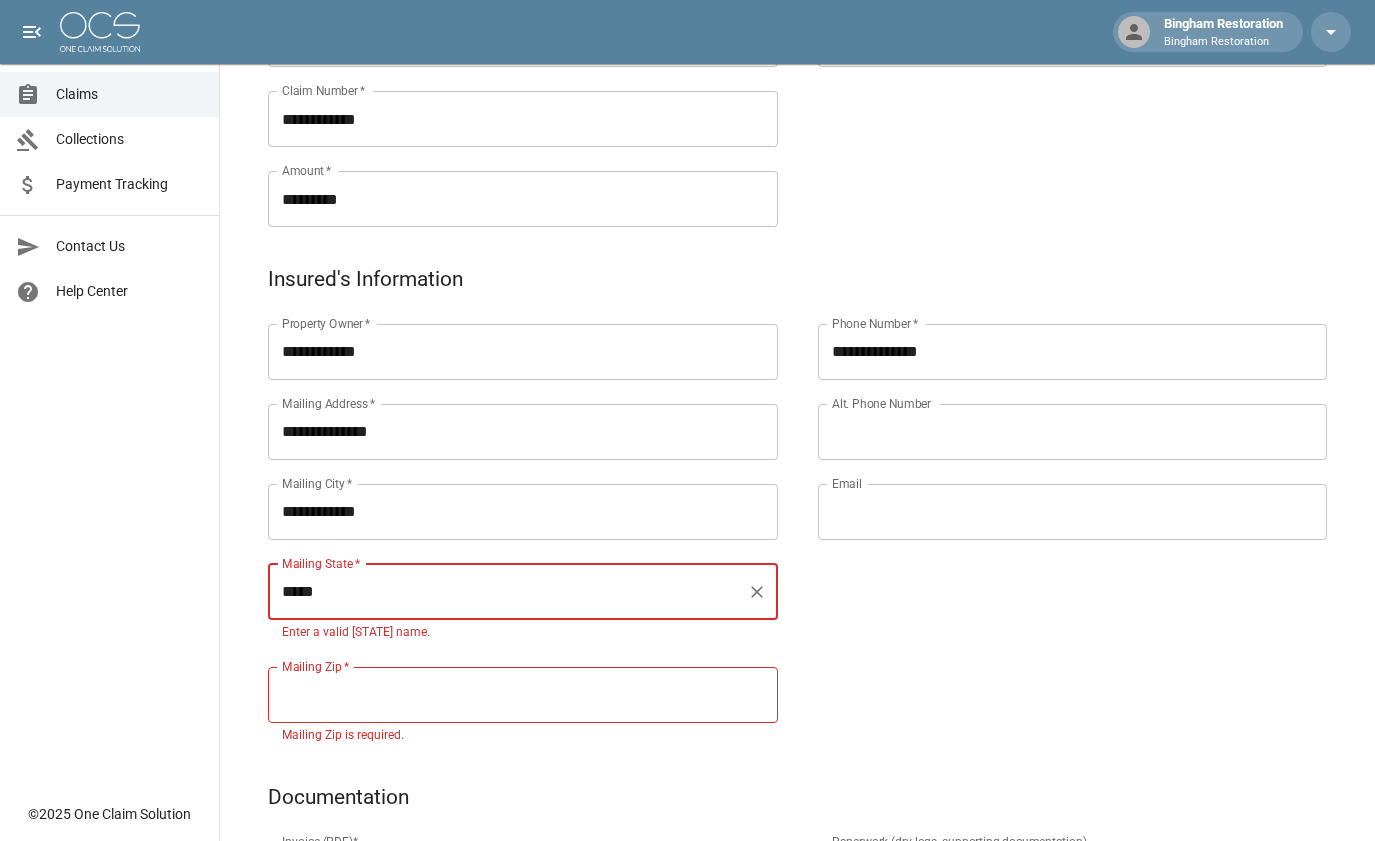 type on "*****" 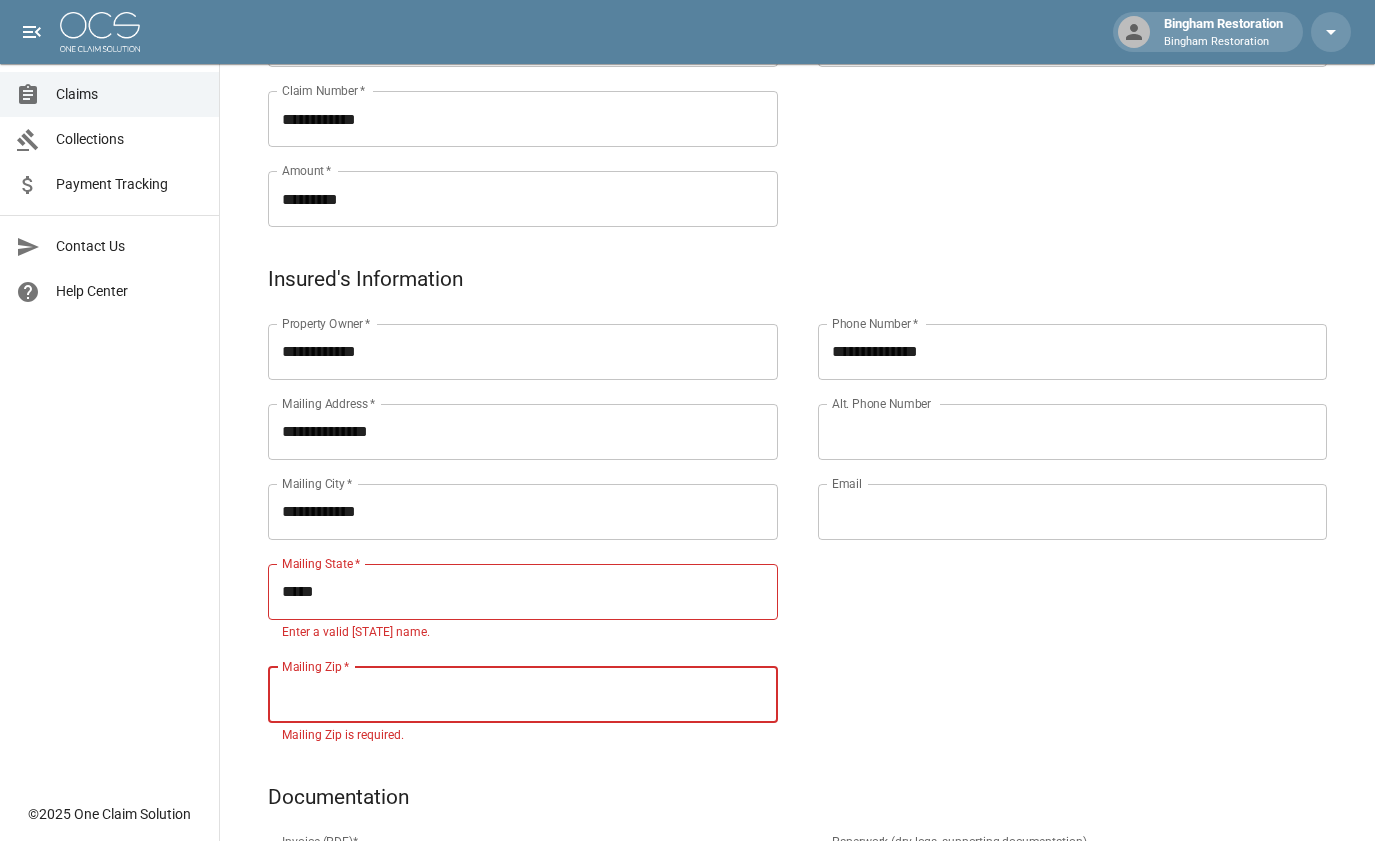 paste on "*****" 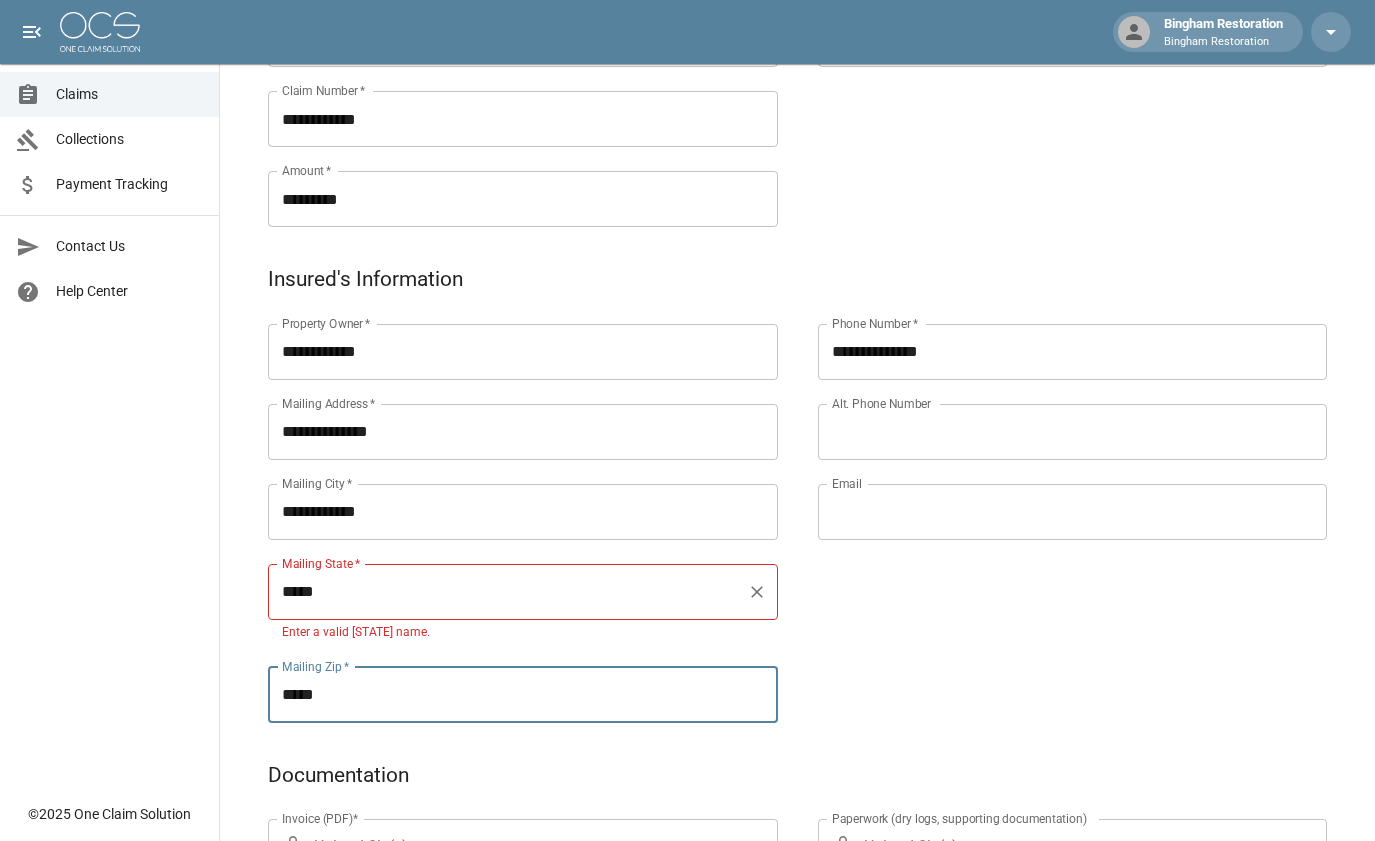 type on "*****" 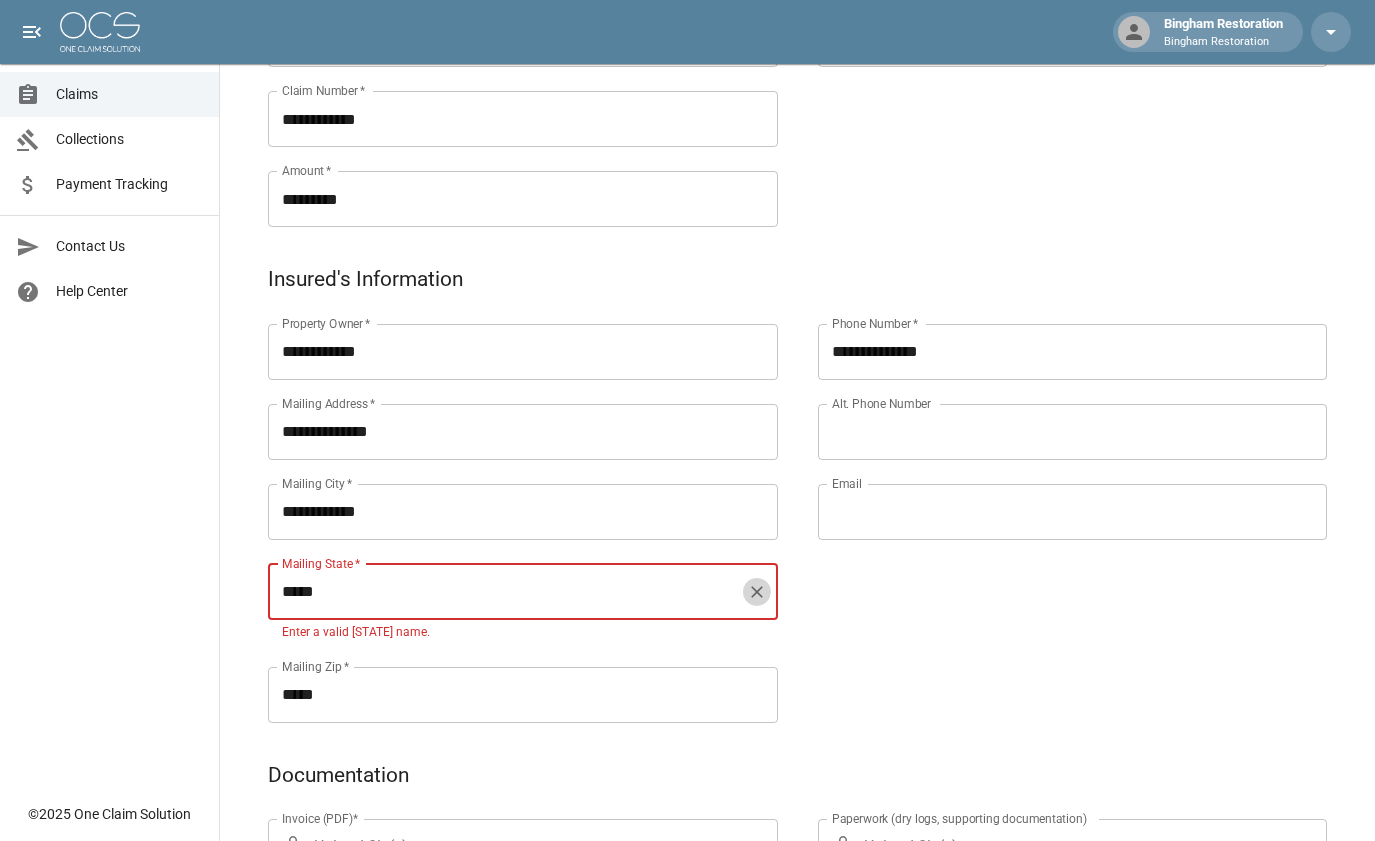 click at bounding box center [757, 592] 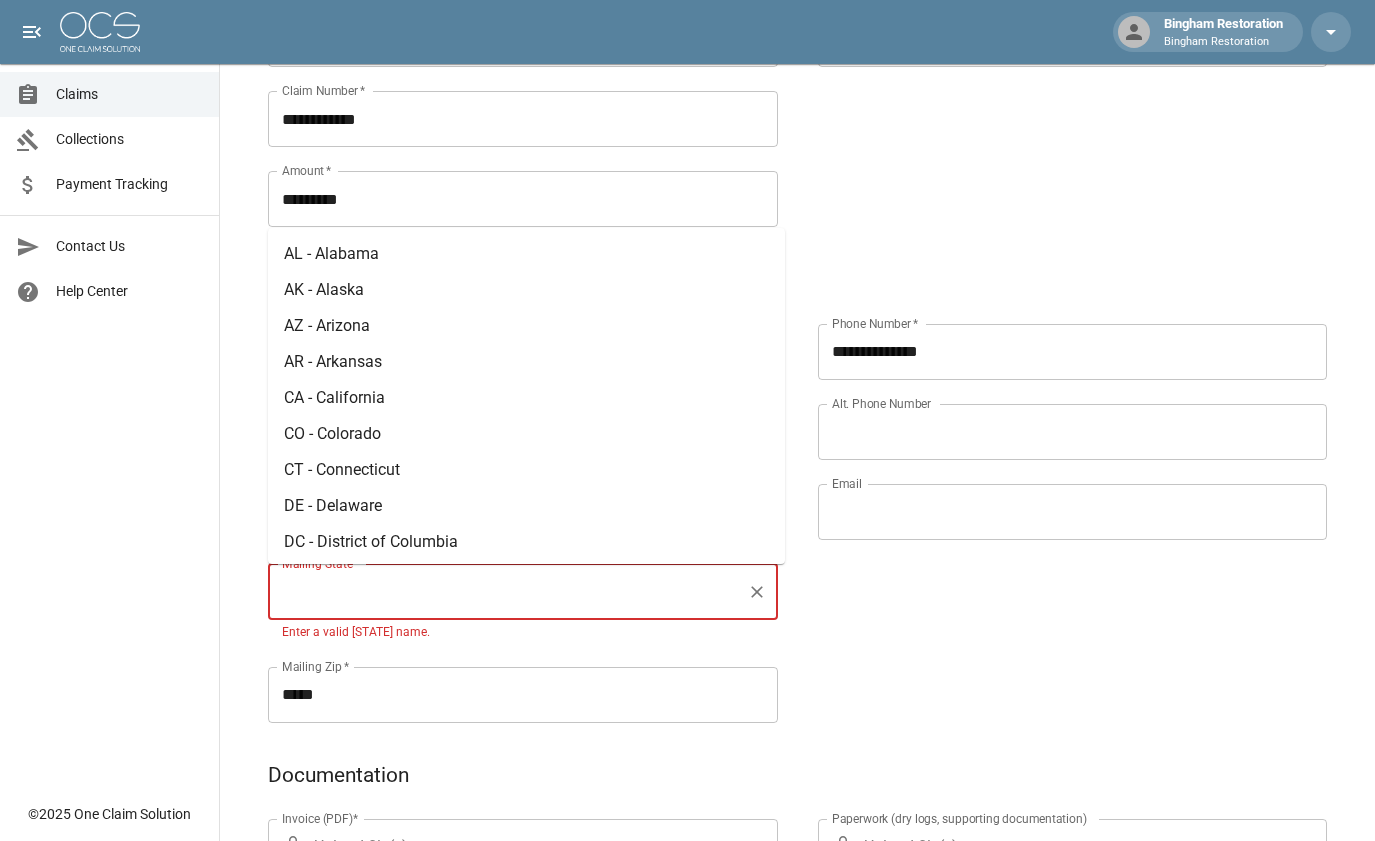 click on "AZ - Arizona" at bounding box center (526, 326) 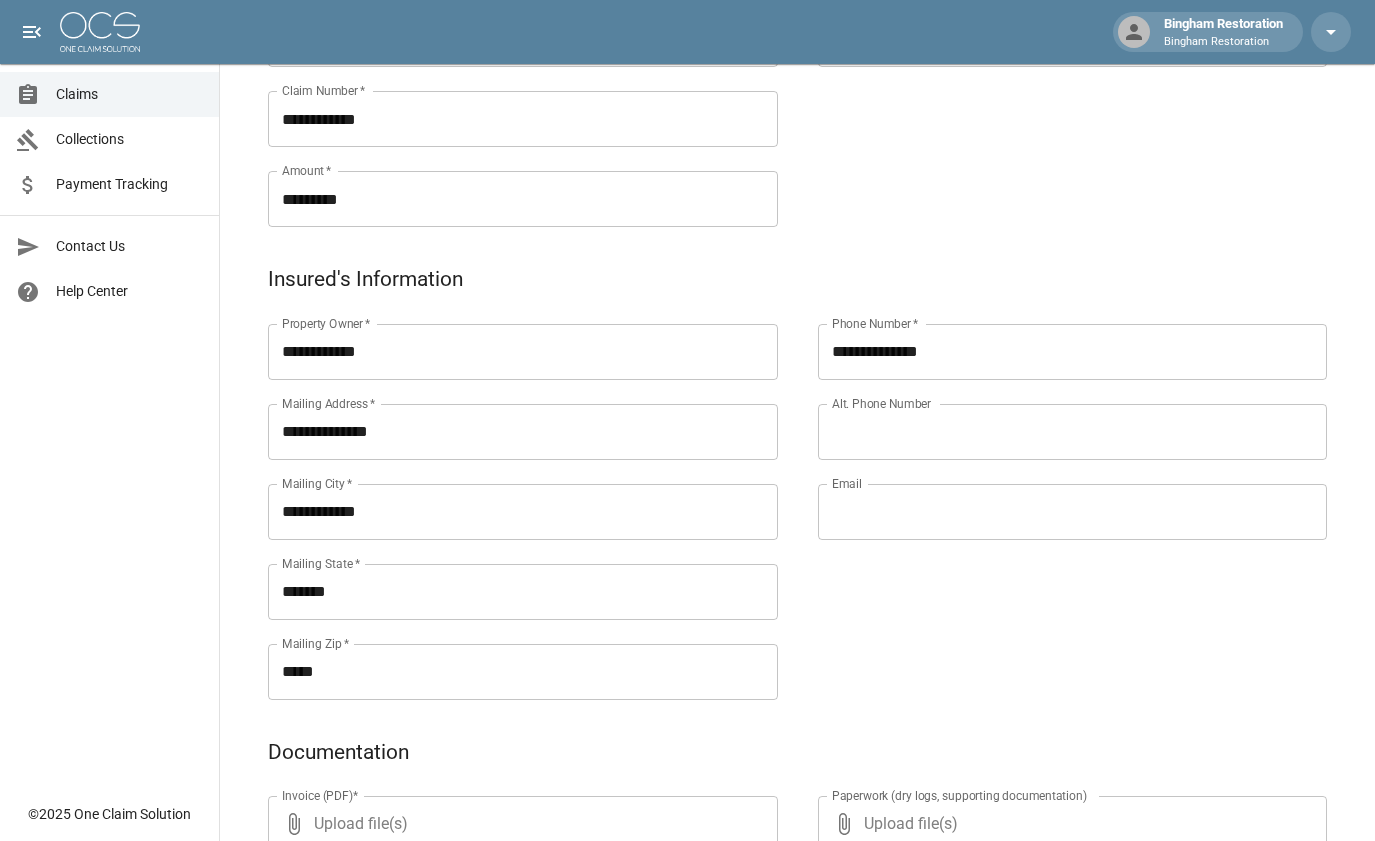click on "Phone Number   * [PHONE] Phone Number   * Alt. Phone Number Alt. Phone Number Email Email" at bounding box center [1053, 488] 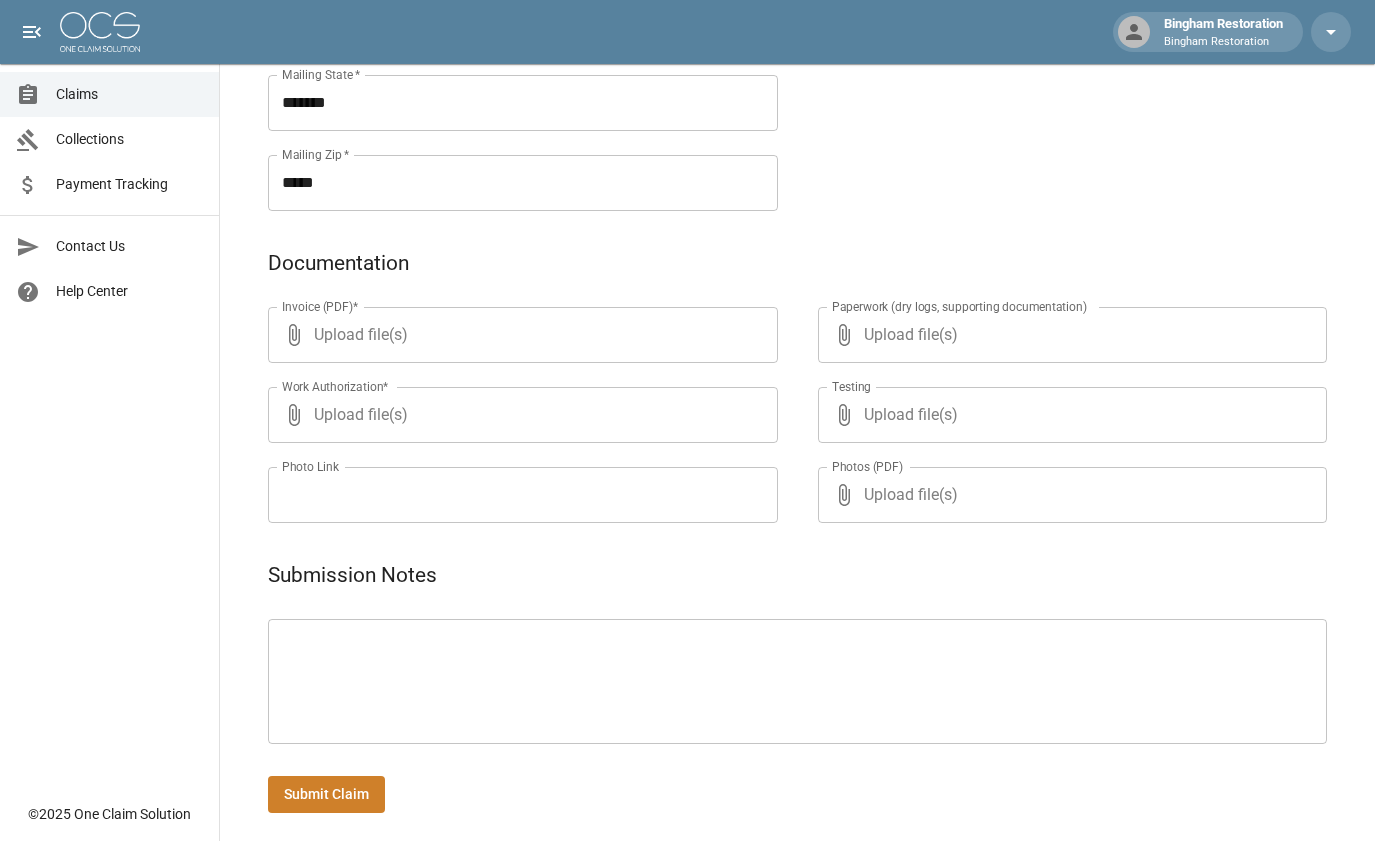 scroll, scrollTop: 1000, scrollLeft: 0, axis: vertical 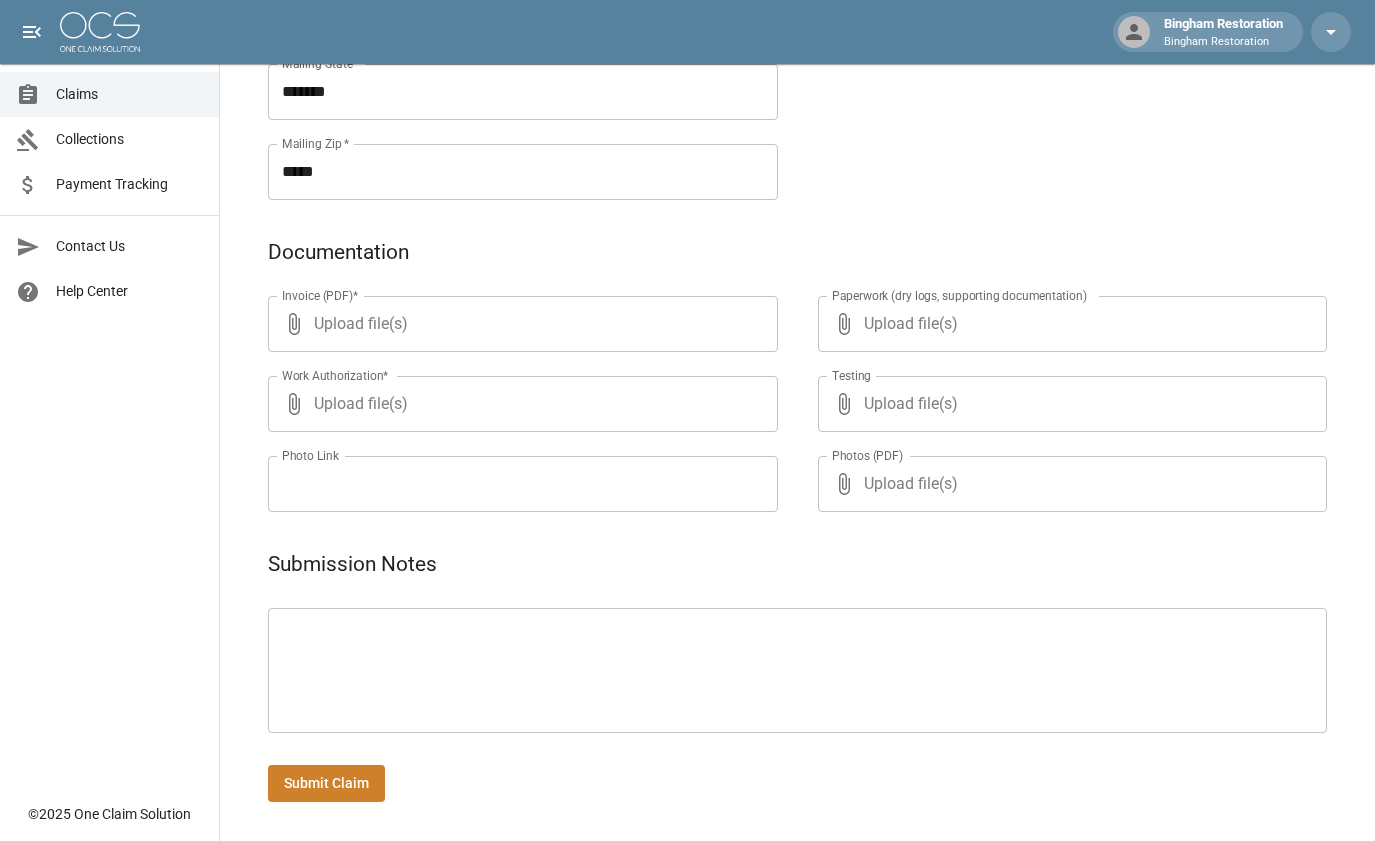 click on "Upload file(s)" at bounding box center (519, 324) 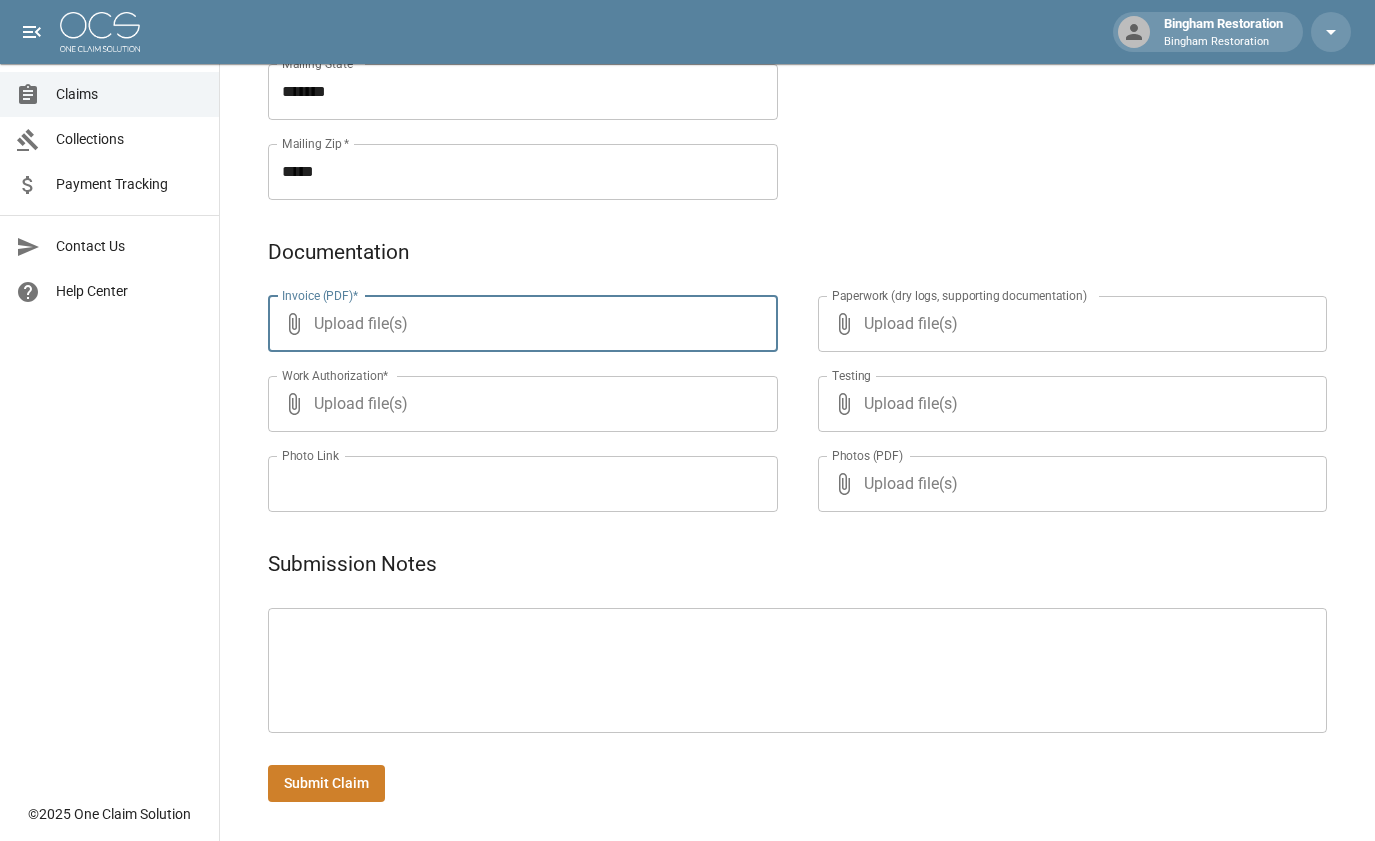 type on "**********" 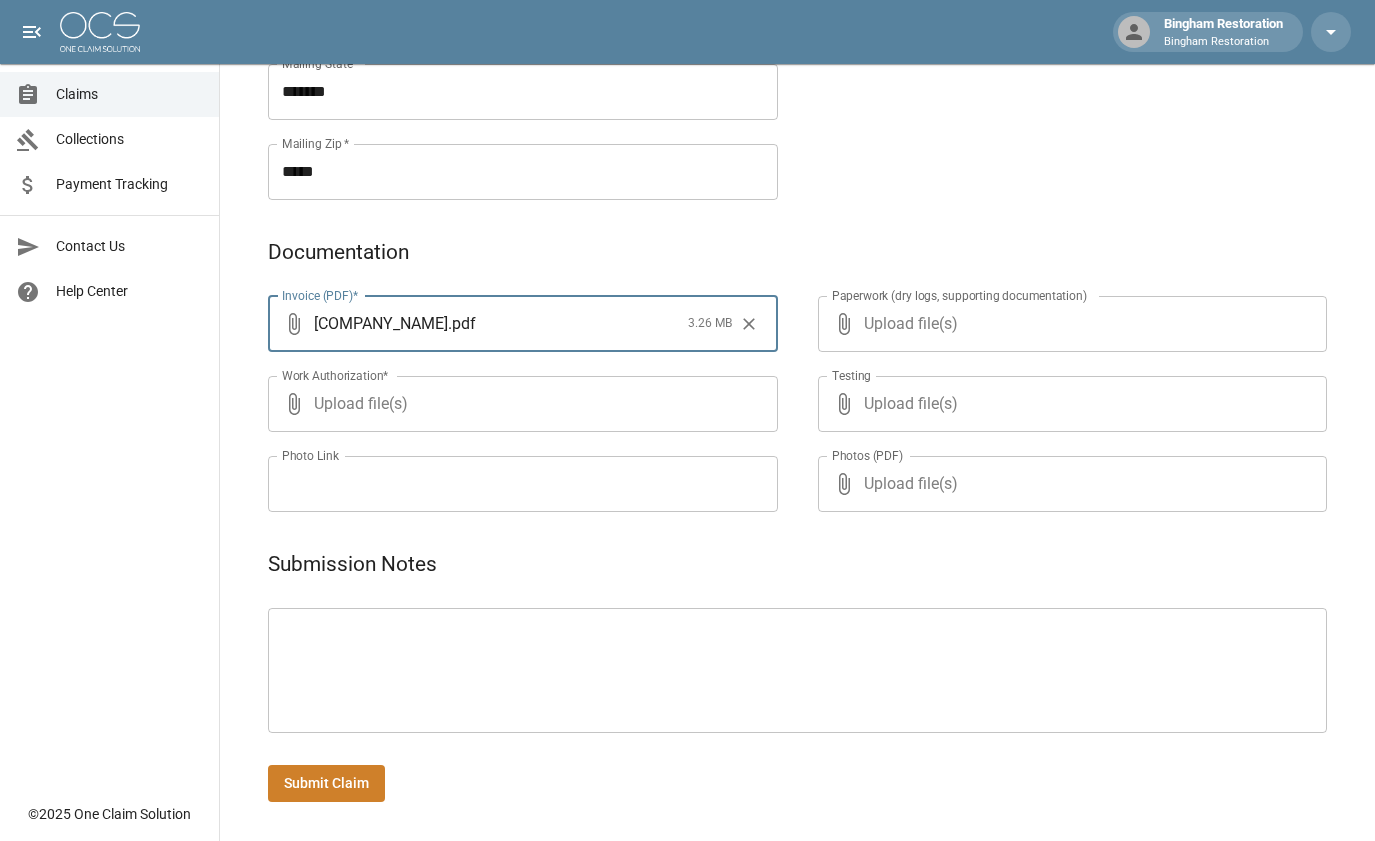 click on "Upload file(s)" at bounding box center [1069, 324] 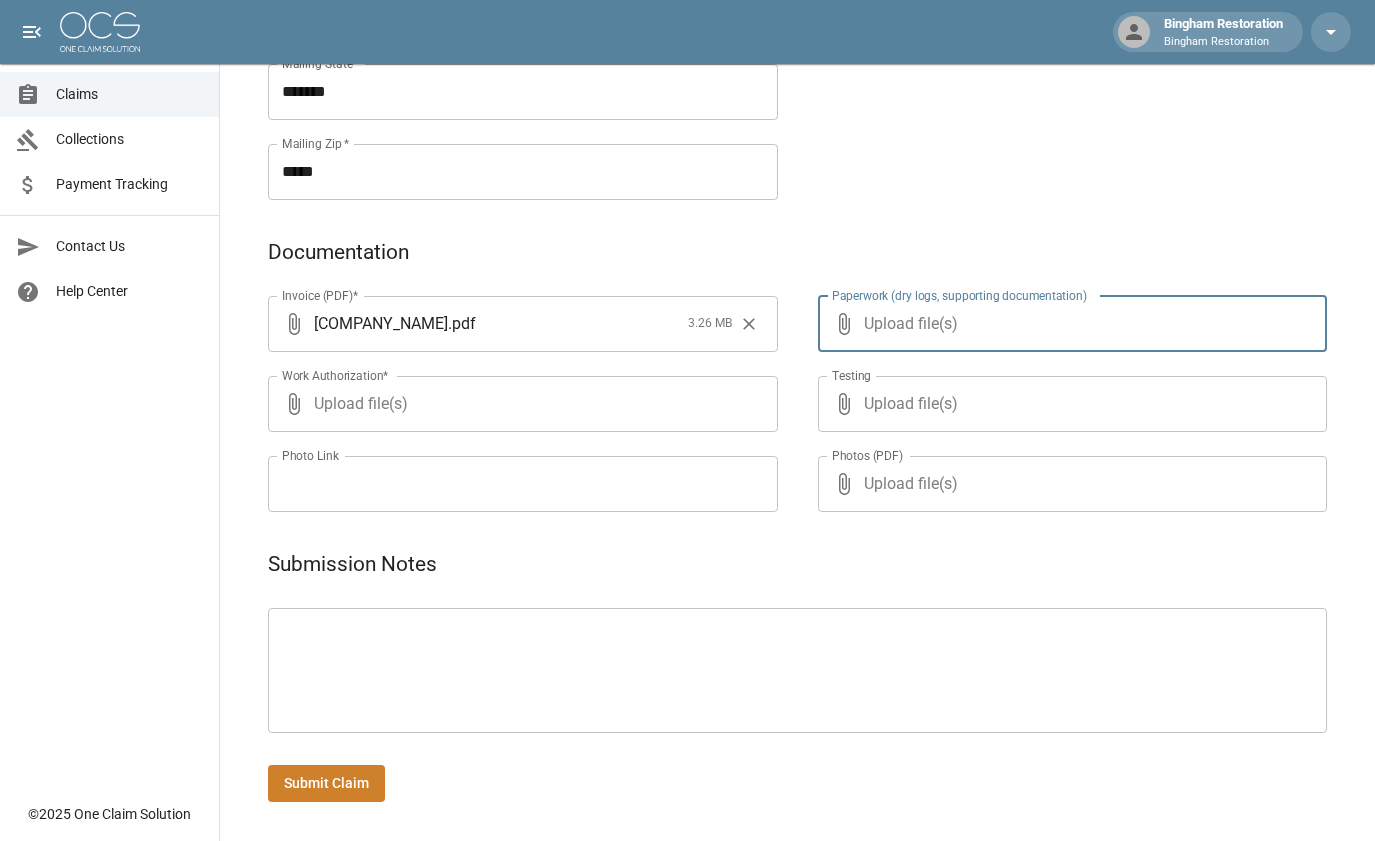 type on "**********" 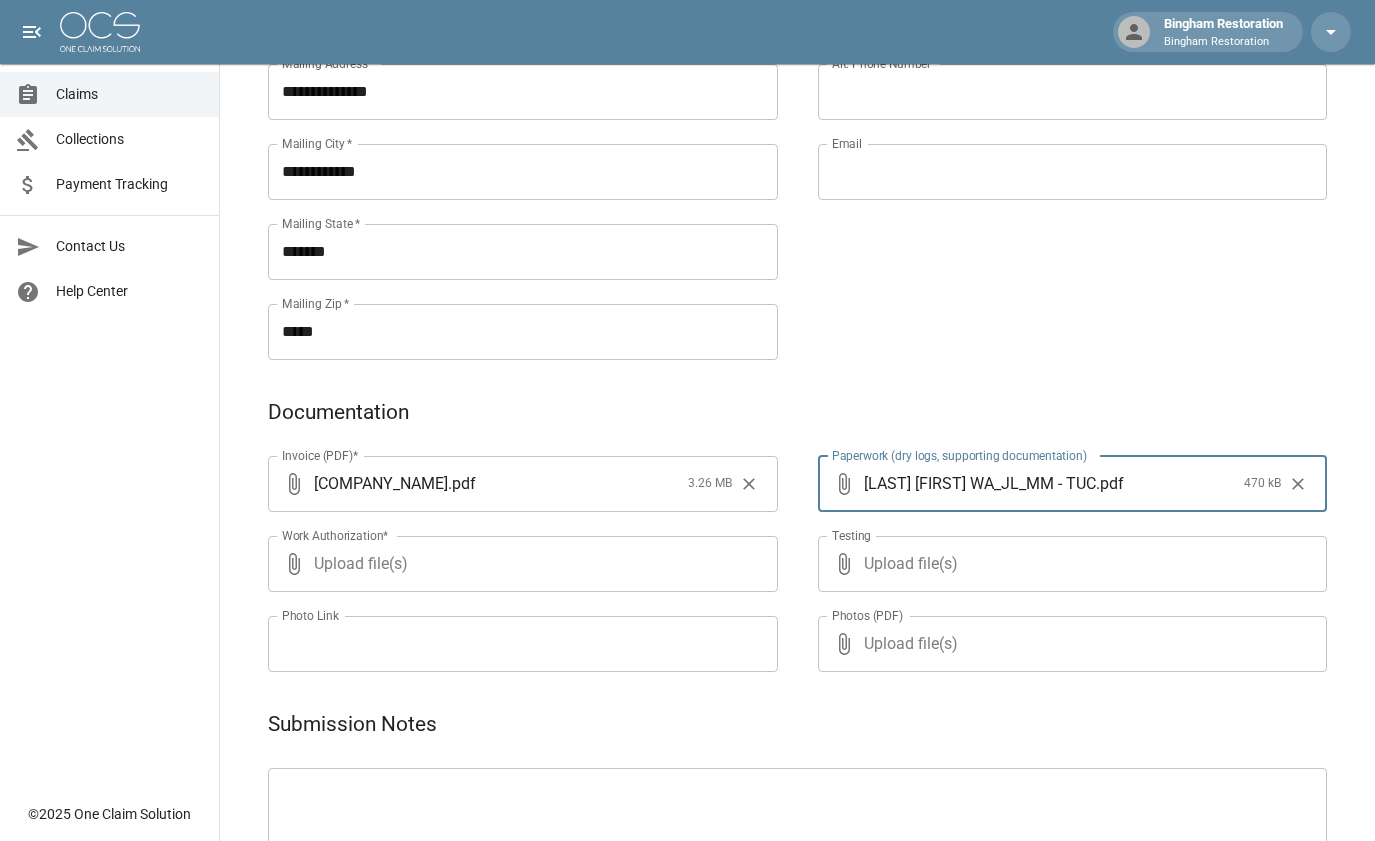 scroll, scrollTop: 1001, scrollLeft: 0, axis: vertical 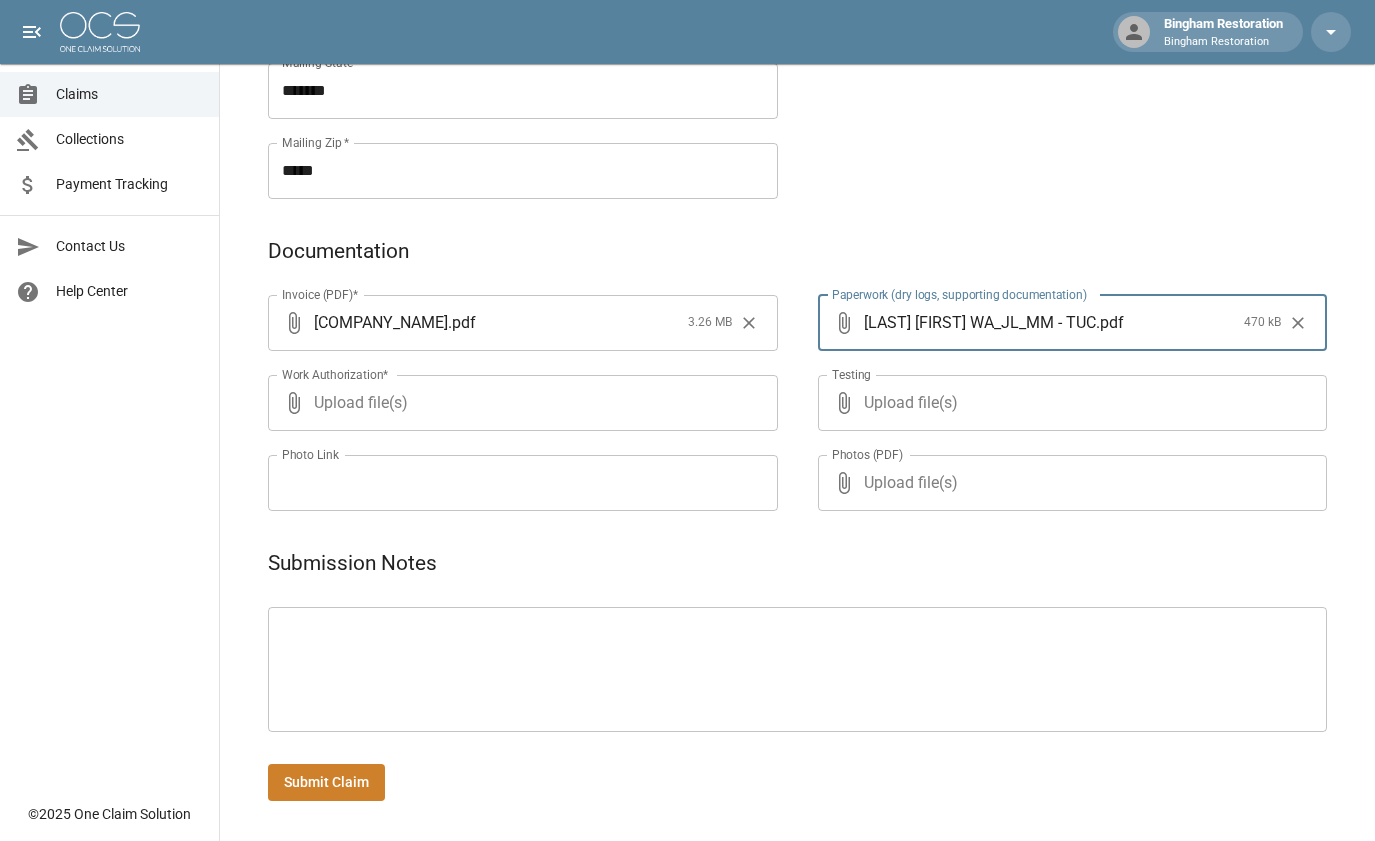 click on "Submit Claim" at bounding box center [326, 782] 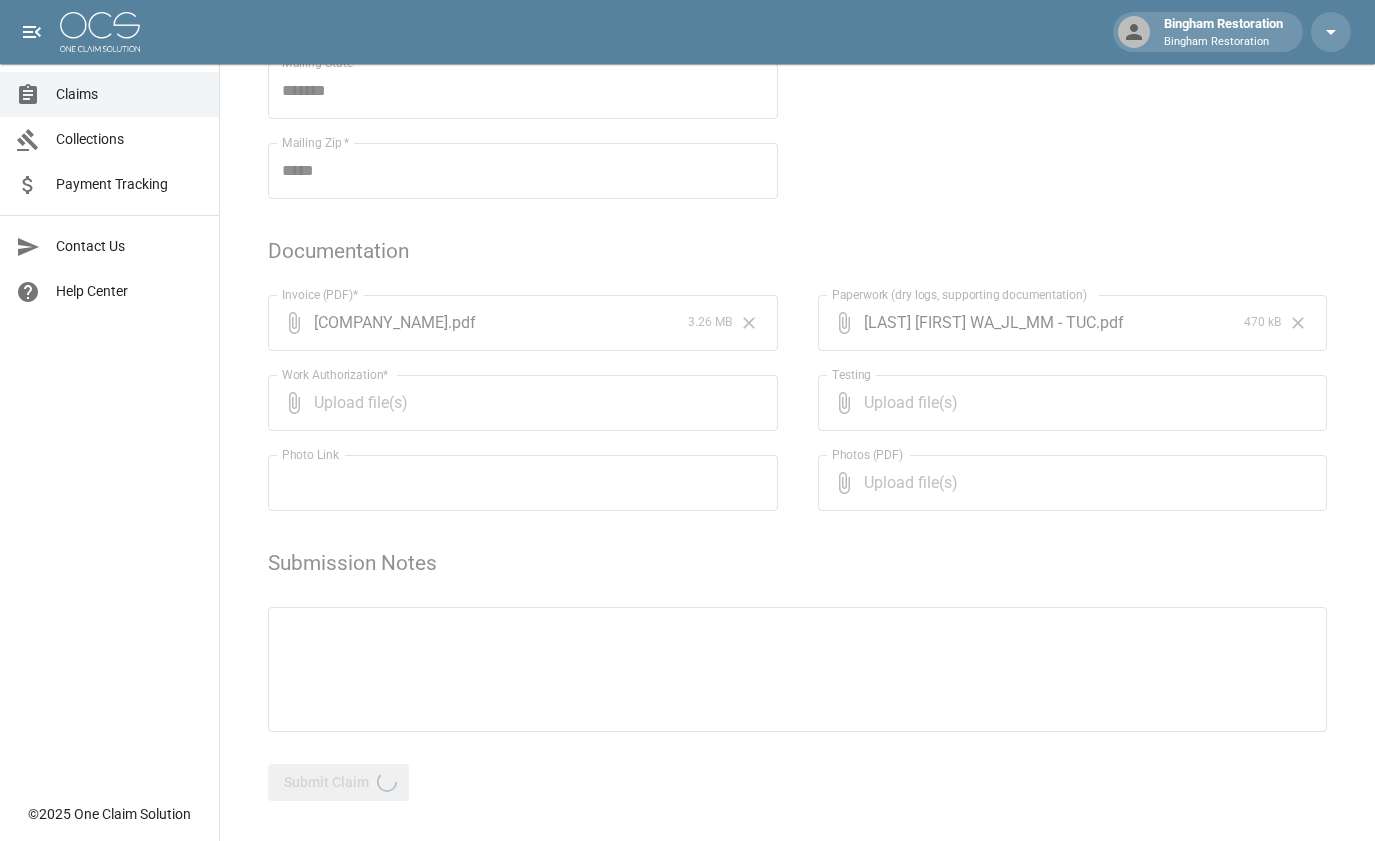 scroll, scrollTop: 0, scrollLeft: 0, axis: both 